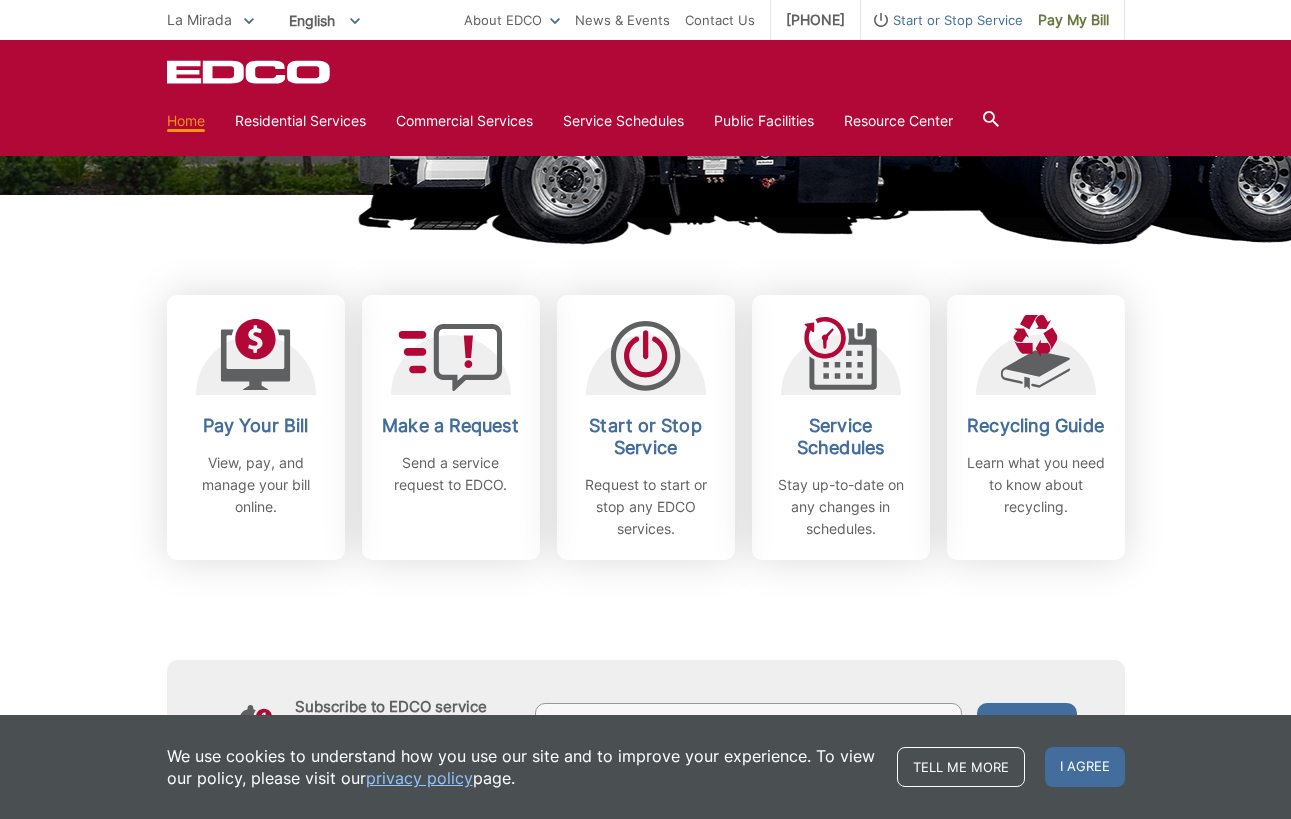 scroll, scrollTop: 446, scrollLeft: 0, axis: vertical 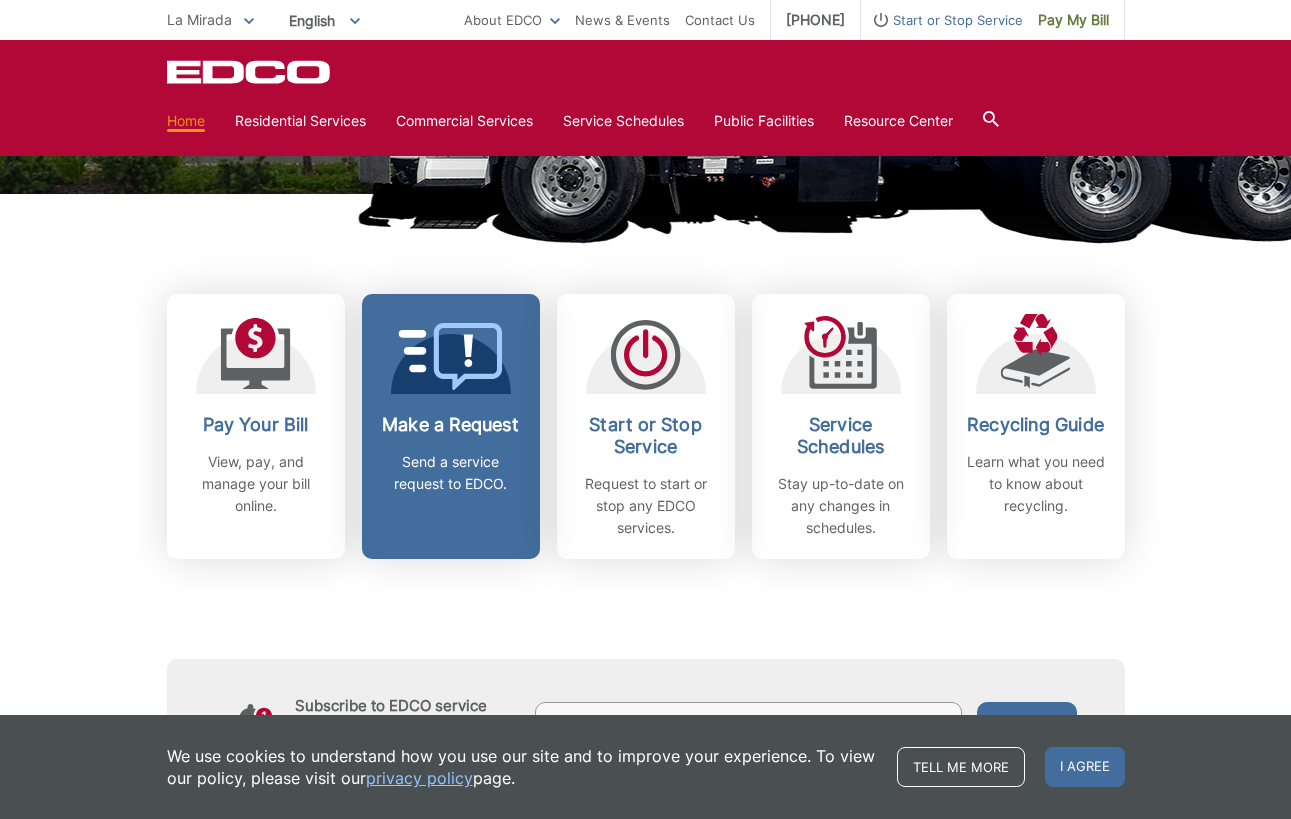 click on "Make a Request
Send a service request to EDCO." at bounding box center (451, 426) 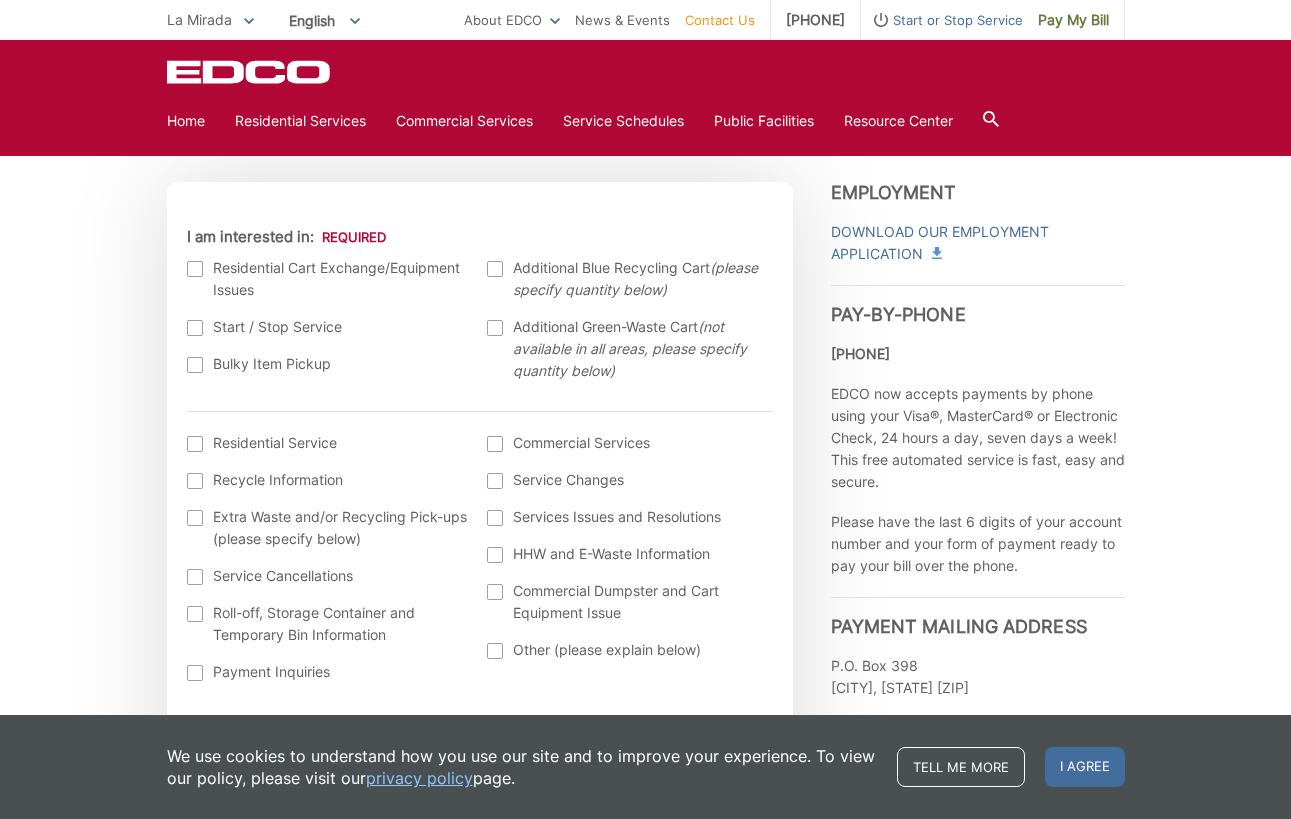 scroll, scrollTop: 583, scrollLeft: 0, axis: vertical 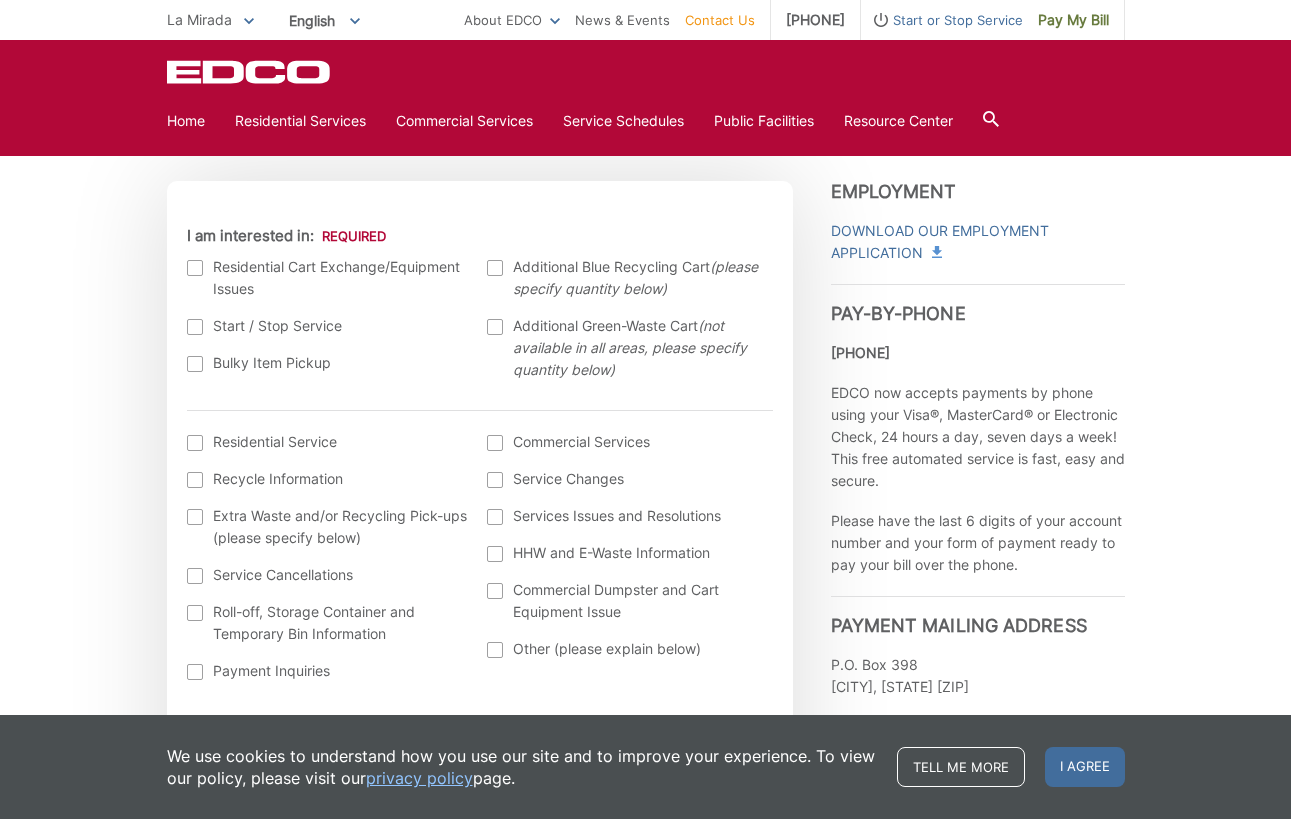 click on "Bulky Item Pickup" at bounding box center [327, 363] 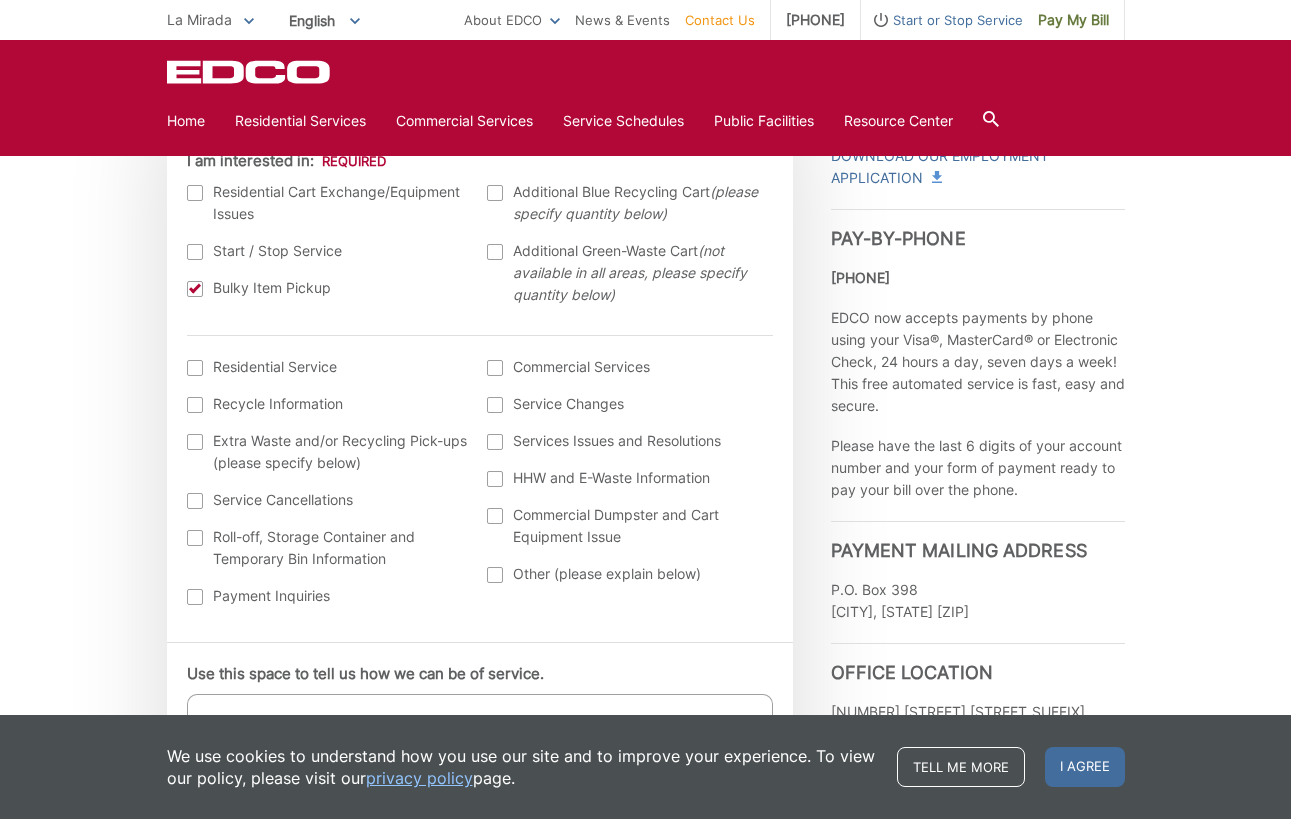 scroll, scrollTop: 661, scrollLeft: 0, axis: vertical 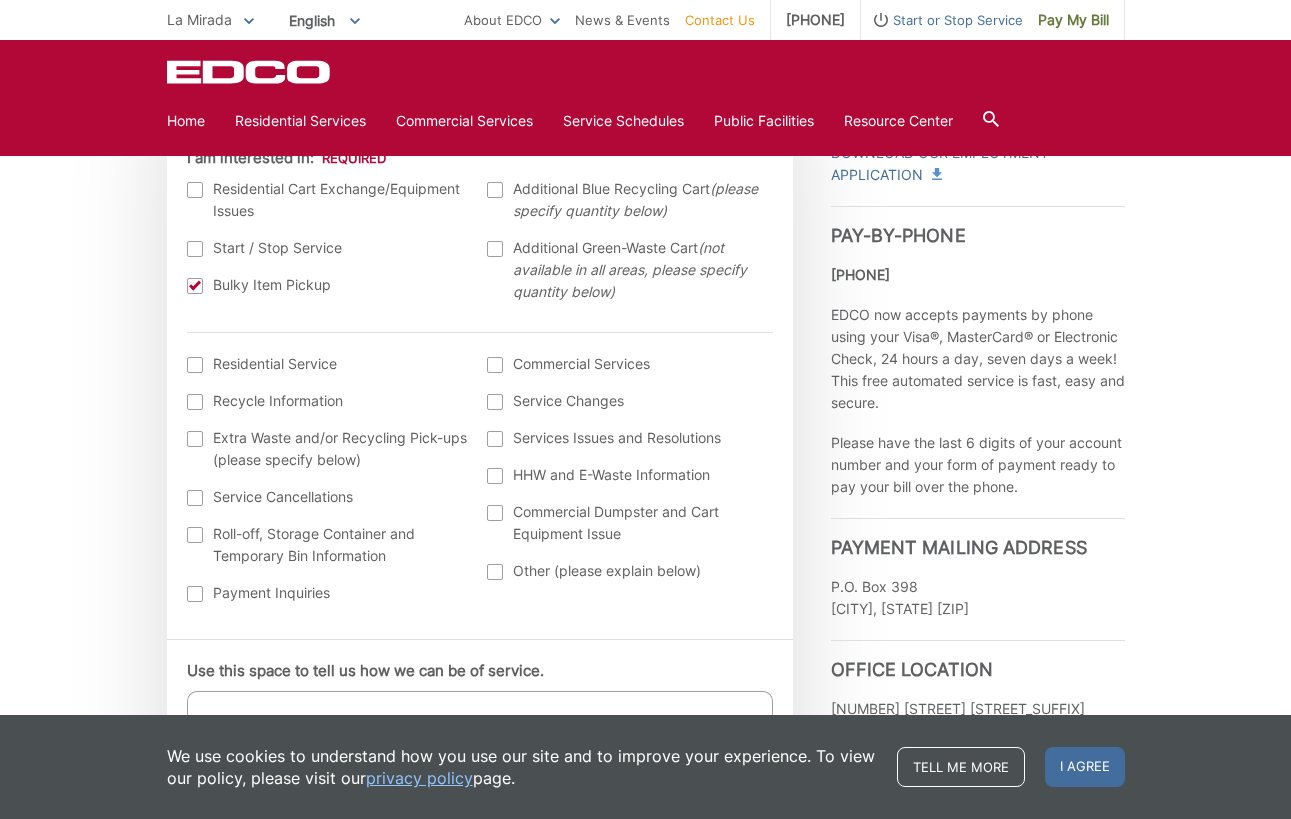 click on "Residential Service" at bounding box center (327, 364) 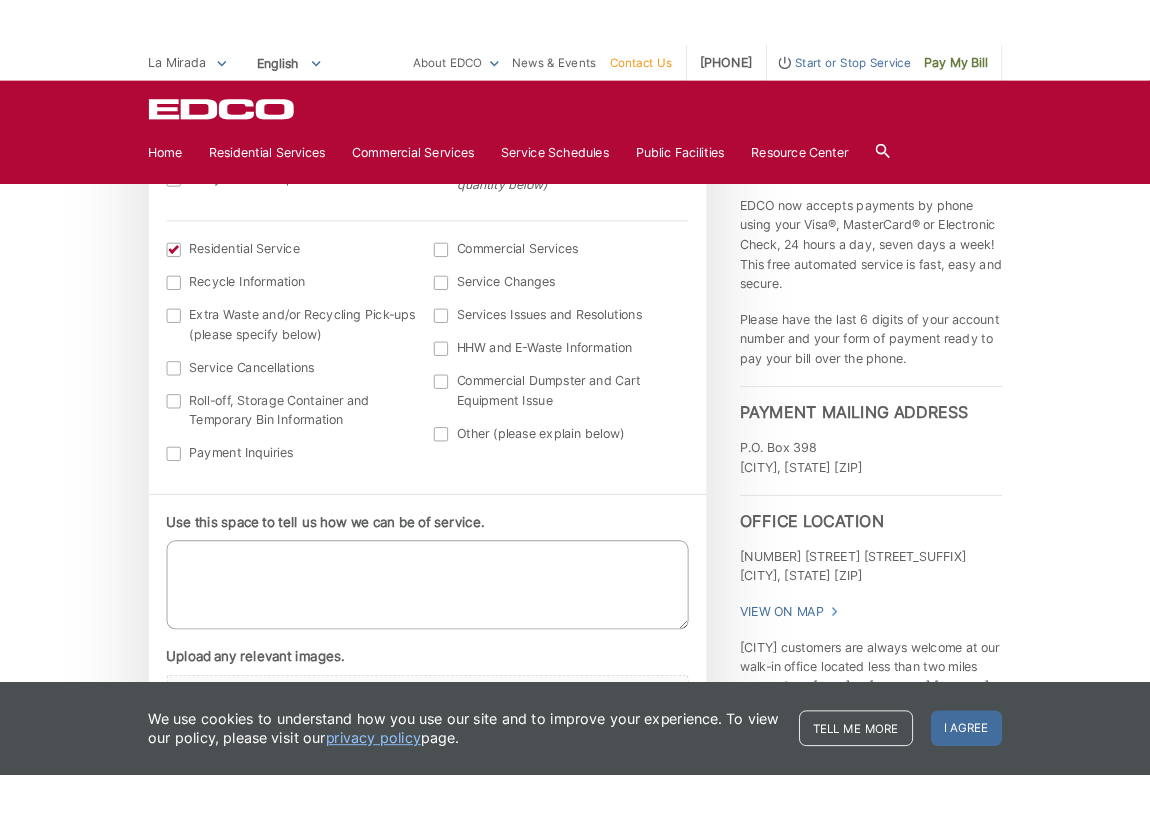 scroll, scrollTop: 962, scrollLeft: 0, axis: vertical 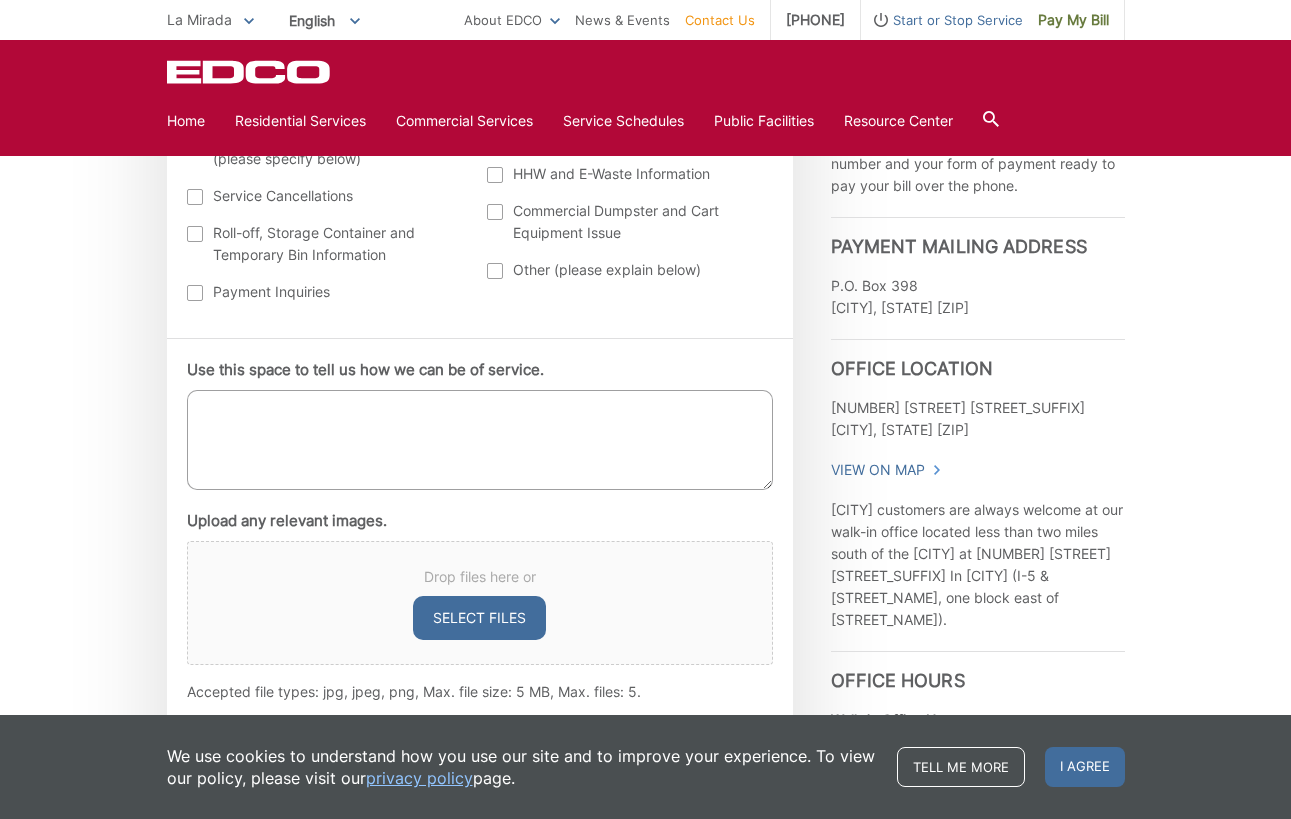 click on "Use this space to tell us how we can be of service." at bounding box center [480, 440] 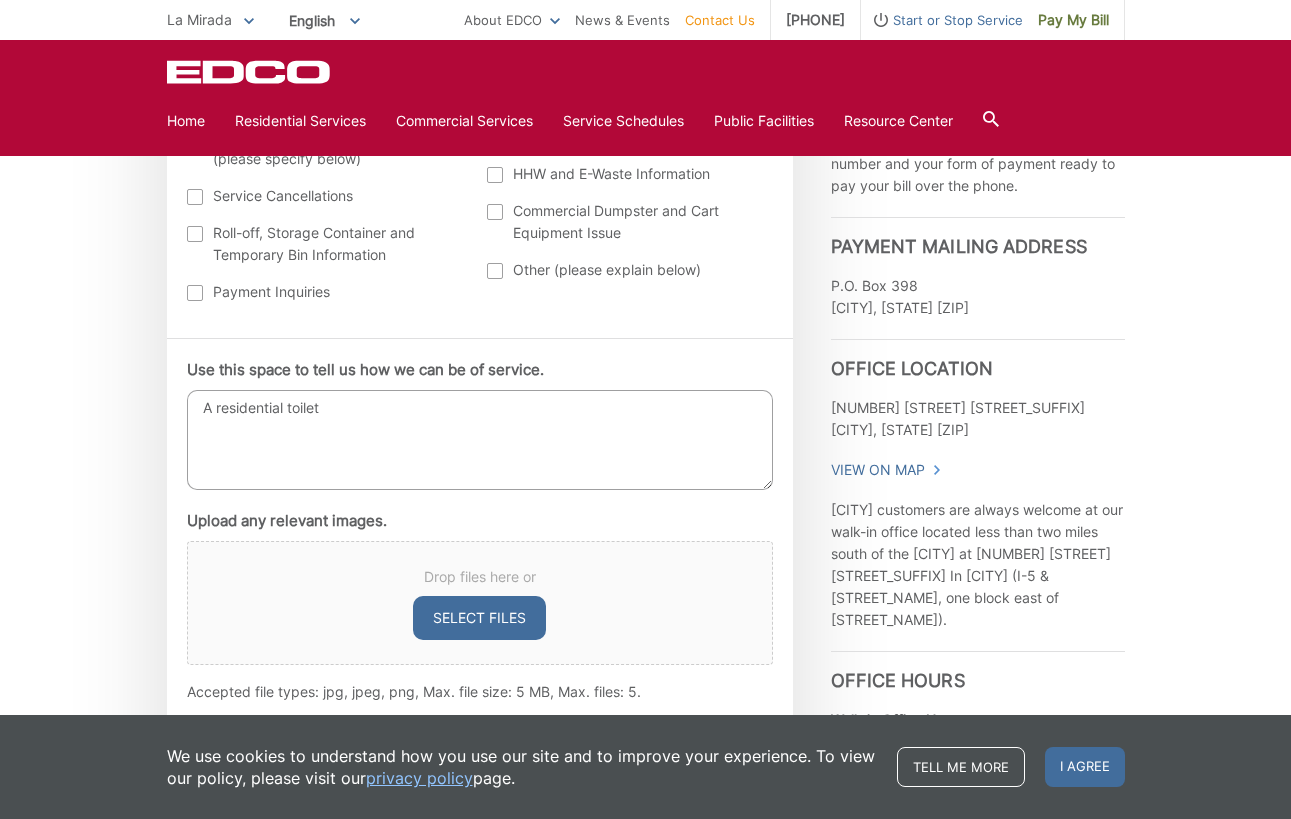 type on "A residential toilet" 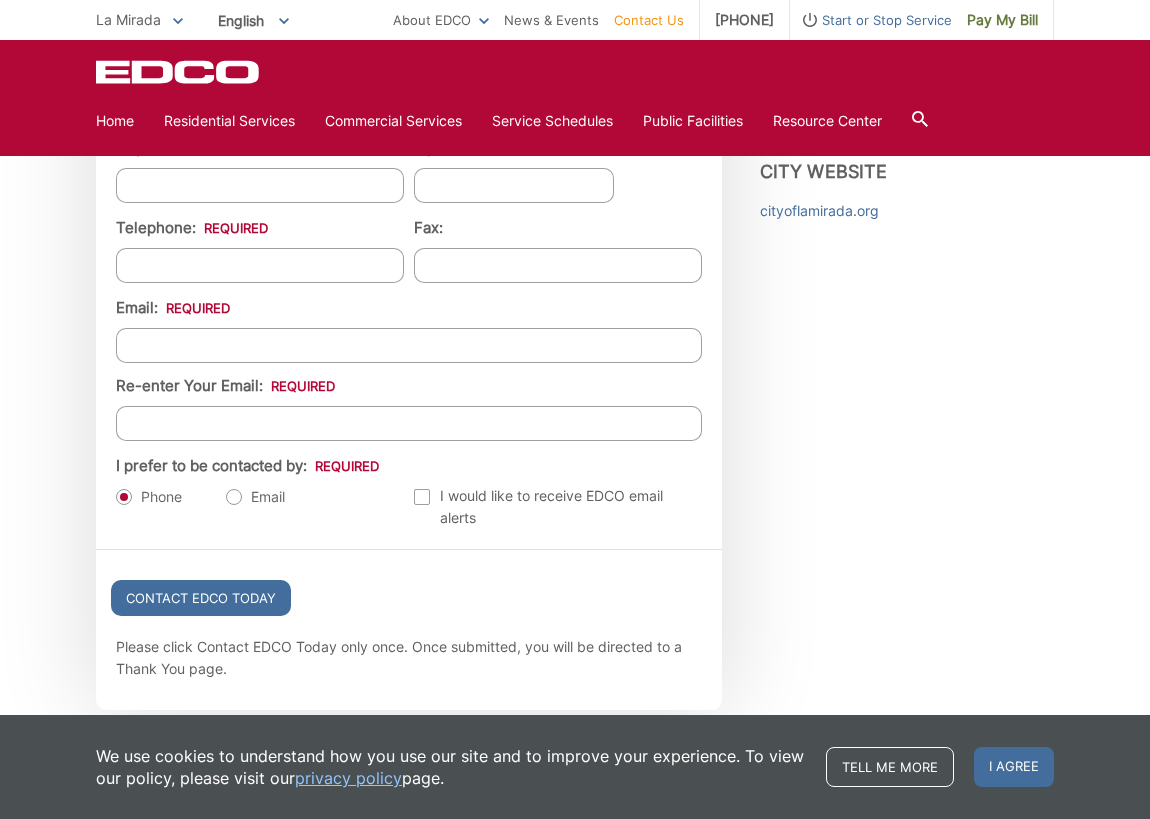 scroll, scrollTop: 2363, scrollLeft: 0, axis: vertical 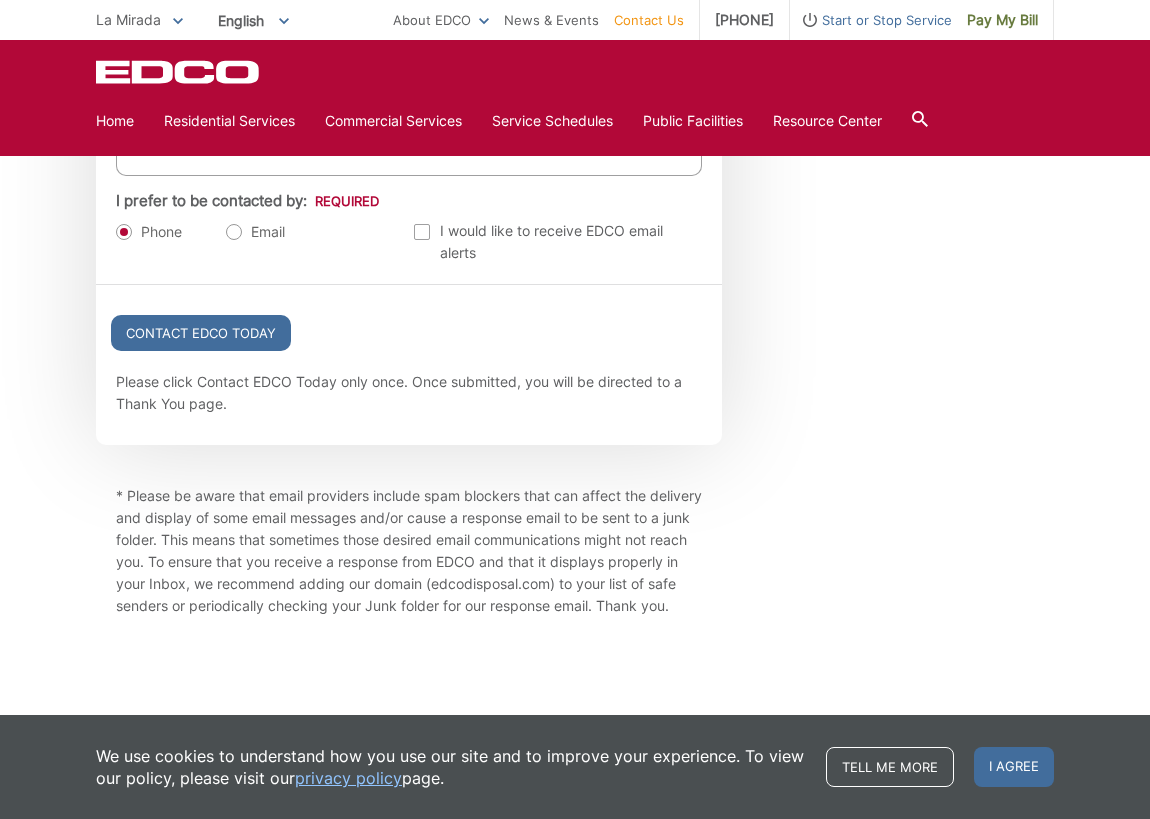 click on "Please click Contact EDCO Today only once. Once submitted, you will be directed to a Thank You page." at bounding box center [409, 408] 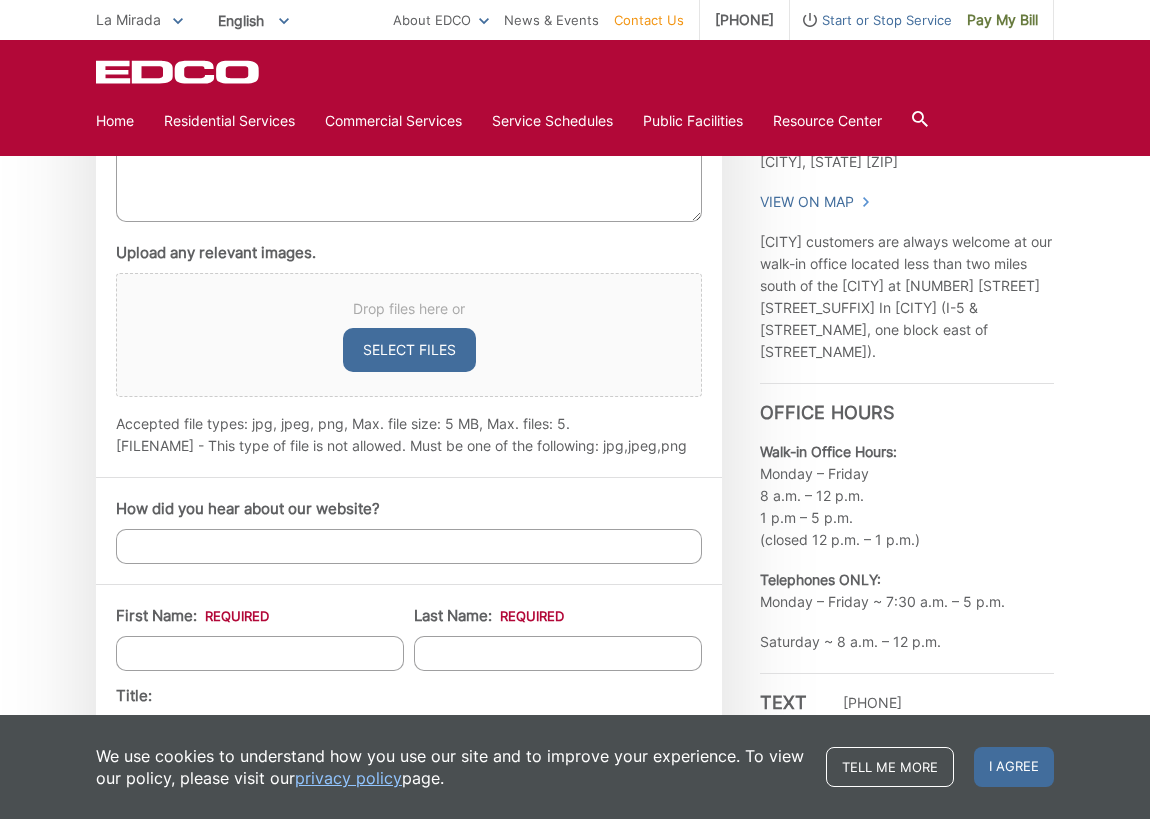 scroll, scrollTop: 1279, scrollLeft: 0, axis: vertical 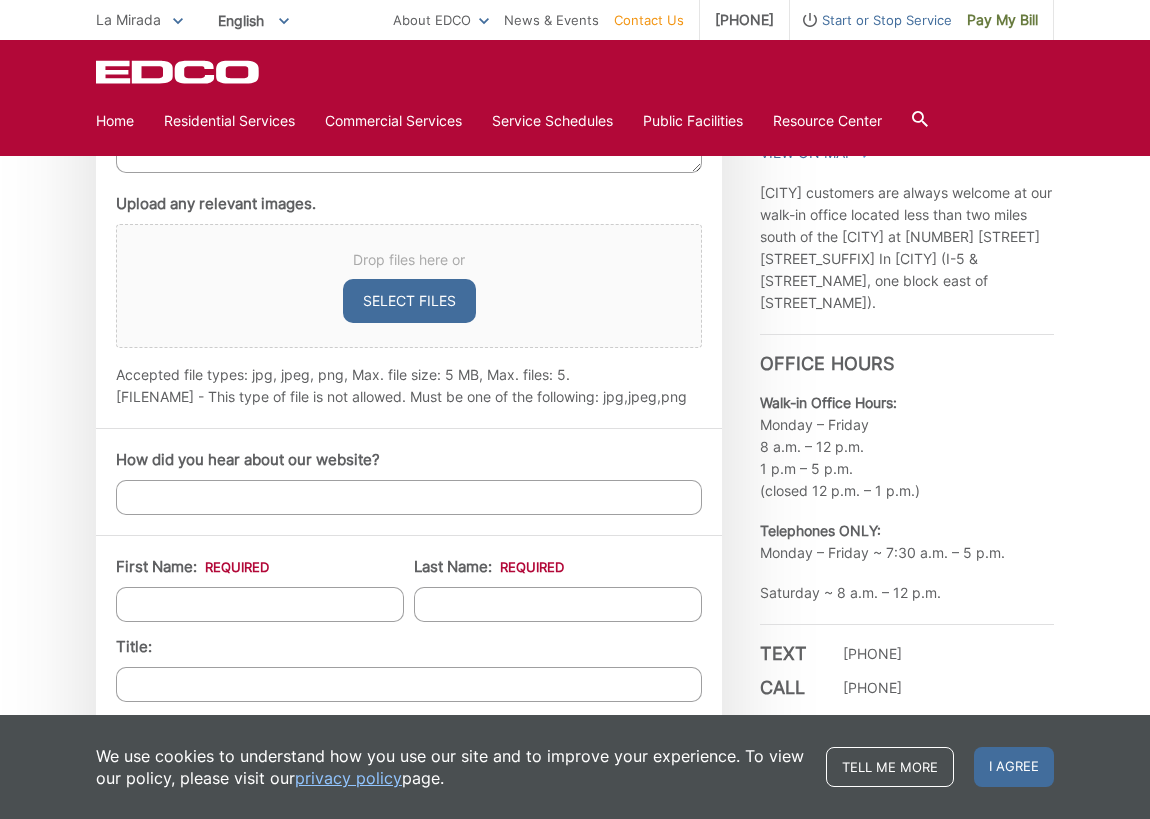 click on "Select files" at bounding box center [409, 301] 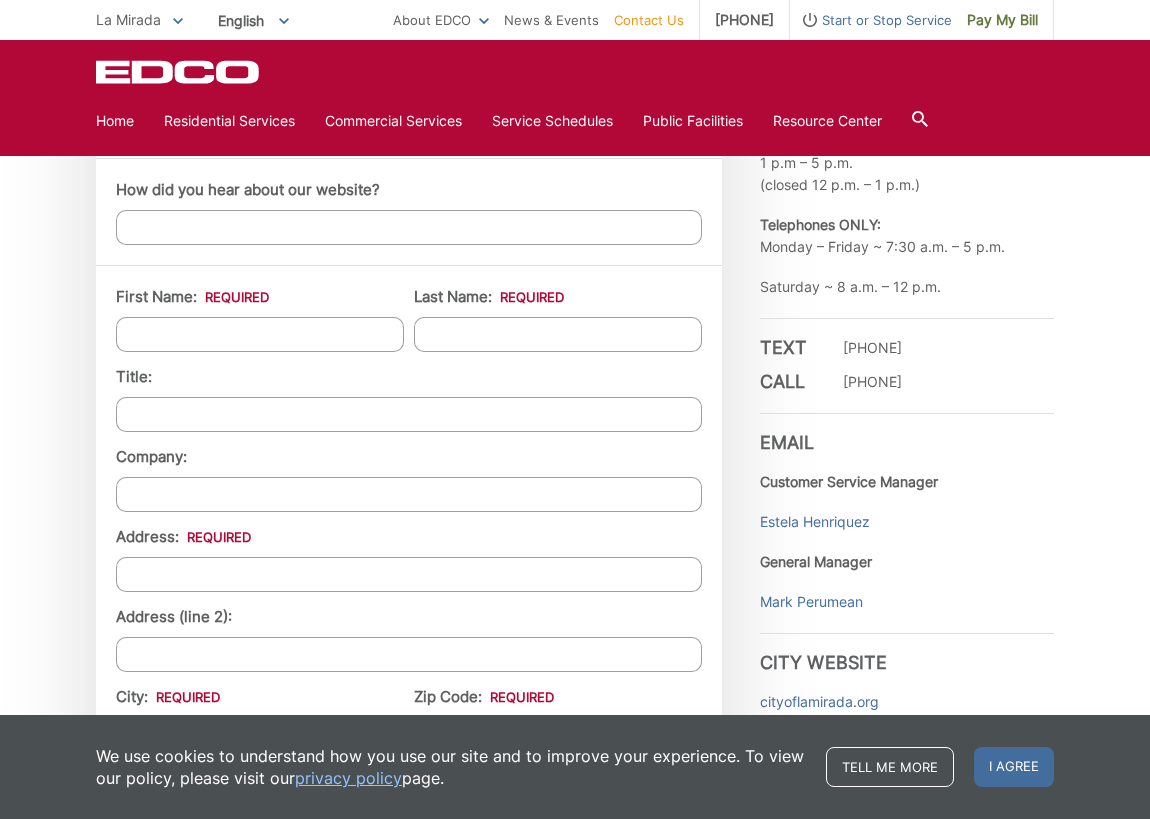 scroll, scrollTop: 1586, scrollLeft: 0, axis: vertical 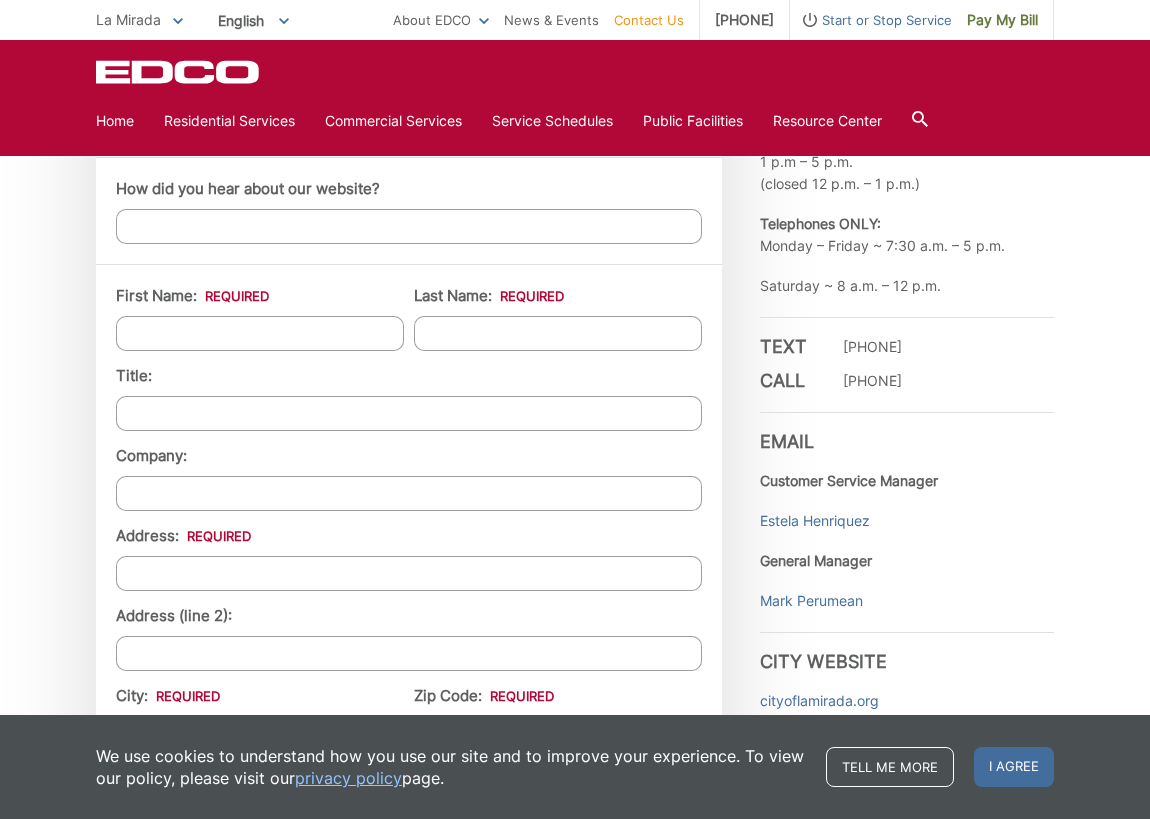 click on "First Name: *" at bounding box center (260, 333) 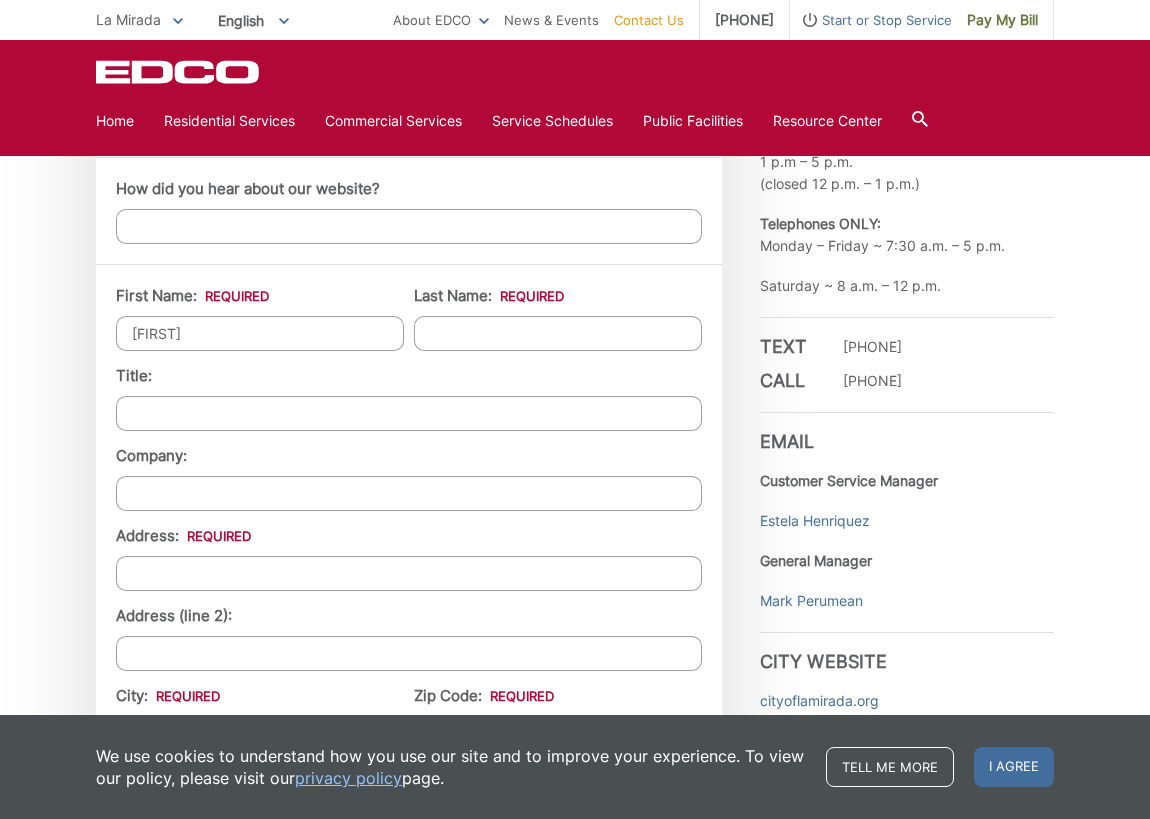 type on "Michael" 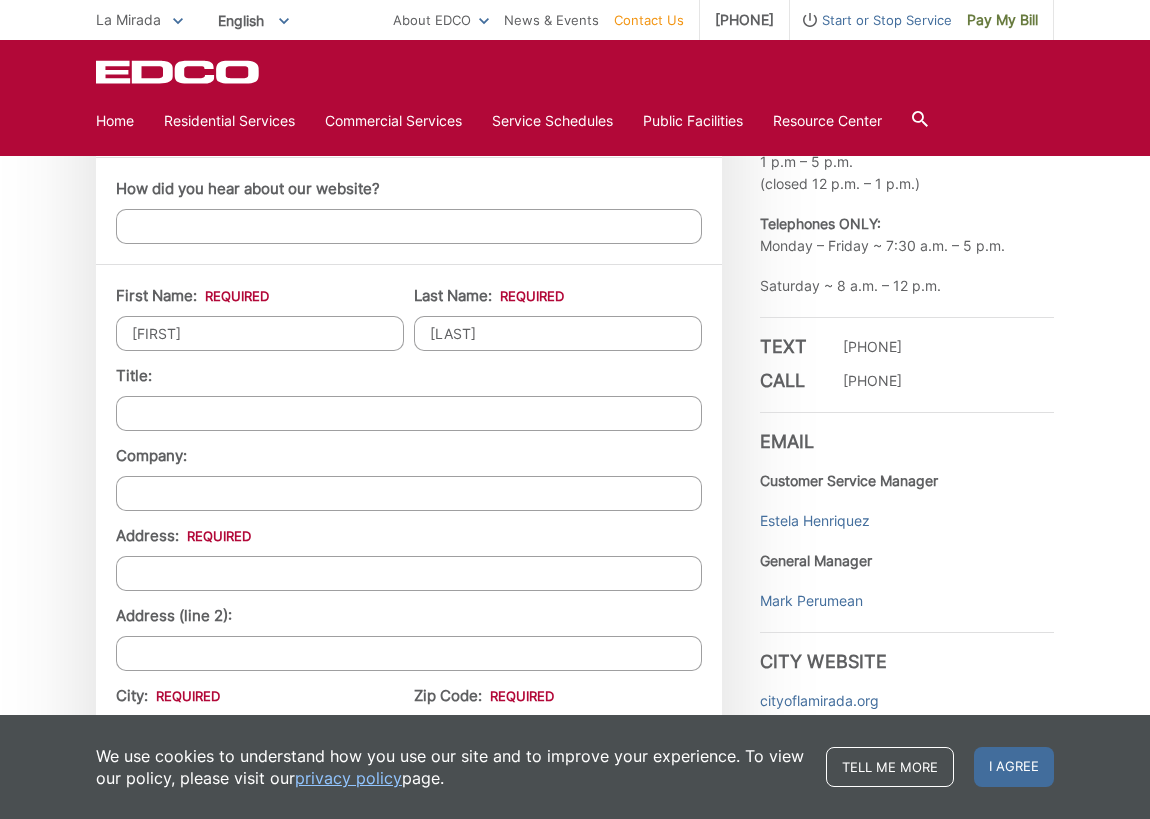 type on "Choi" 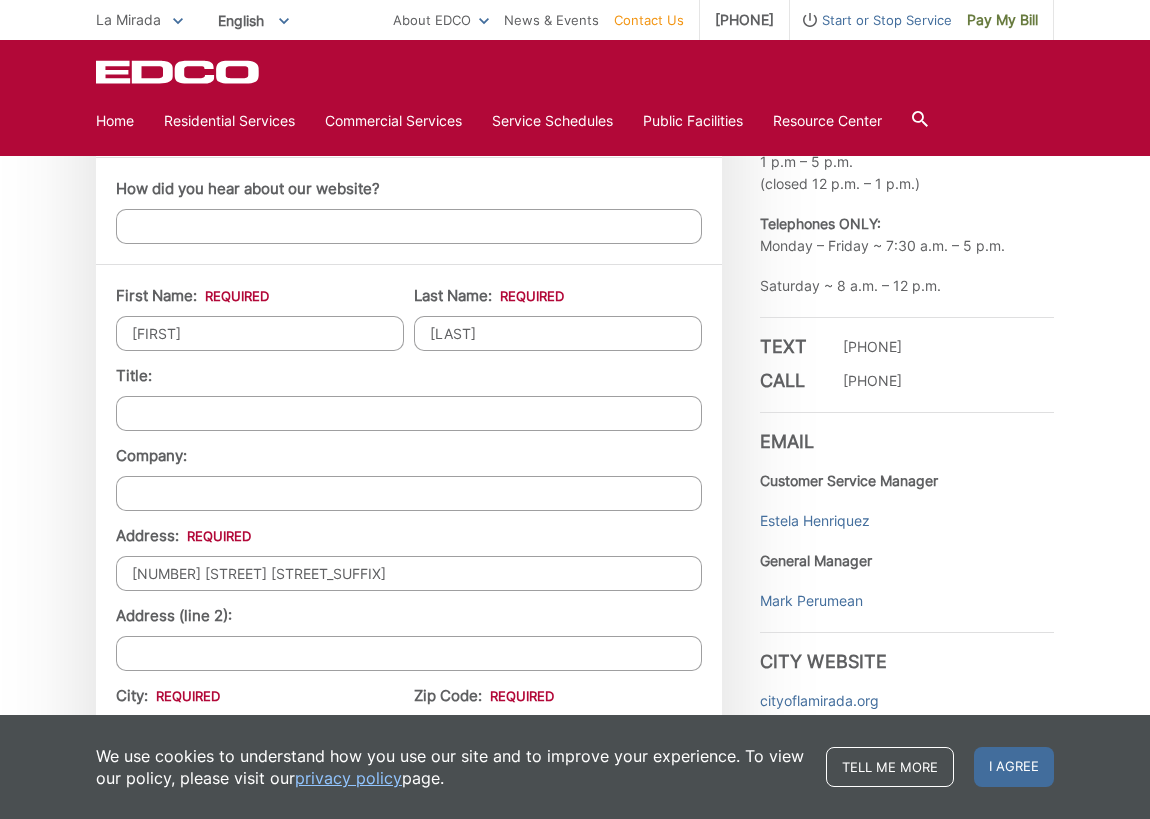type on "16320 Glen Alder Ct." 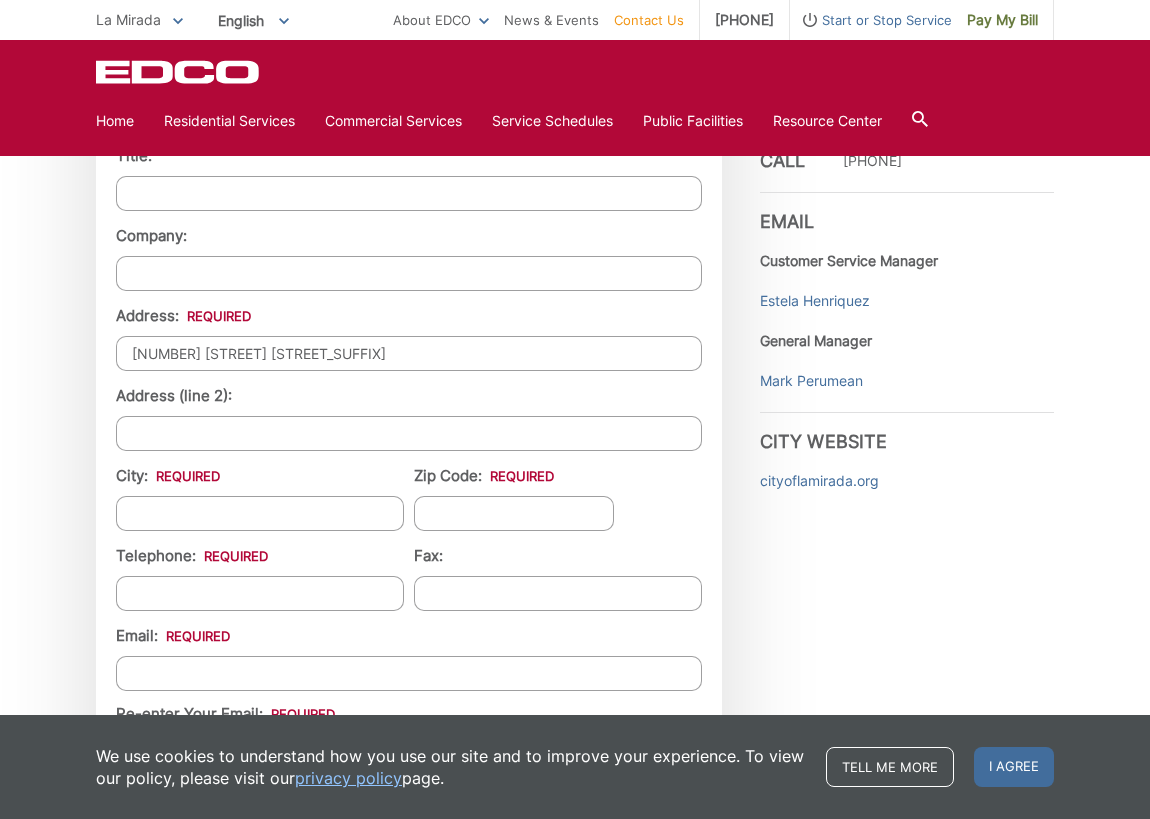 scroll, scrollTop: 1825, scrollLeft: 0, axis: vertical 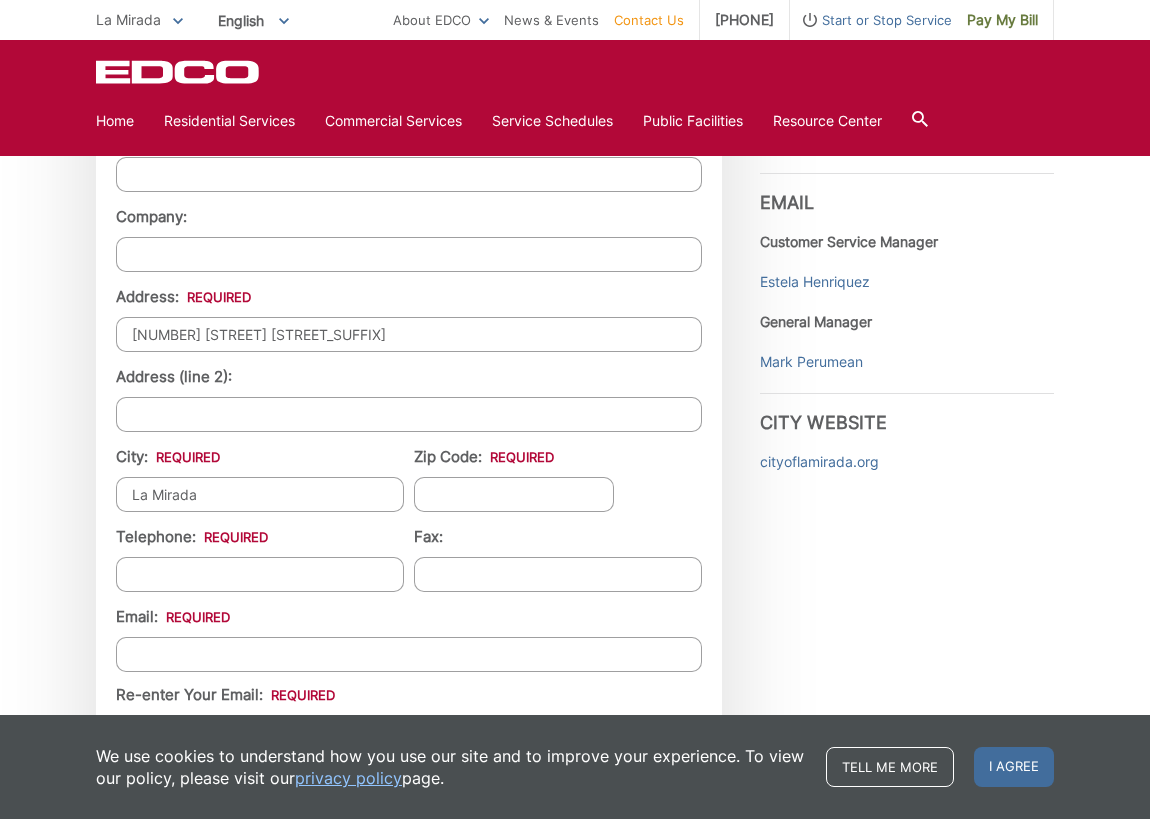 type on "La Mirada" 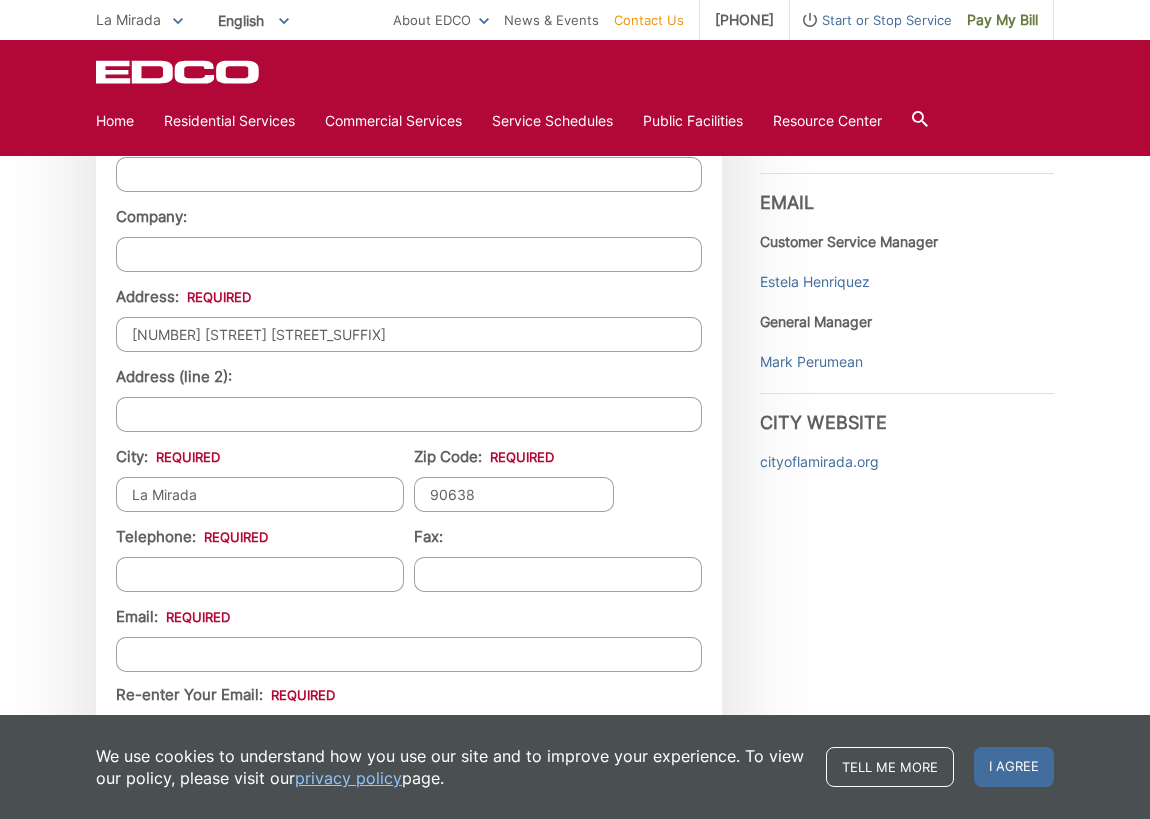 type on "90638" 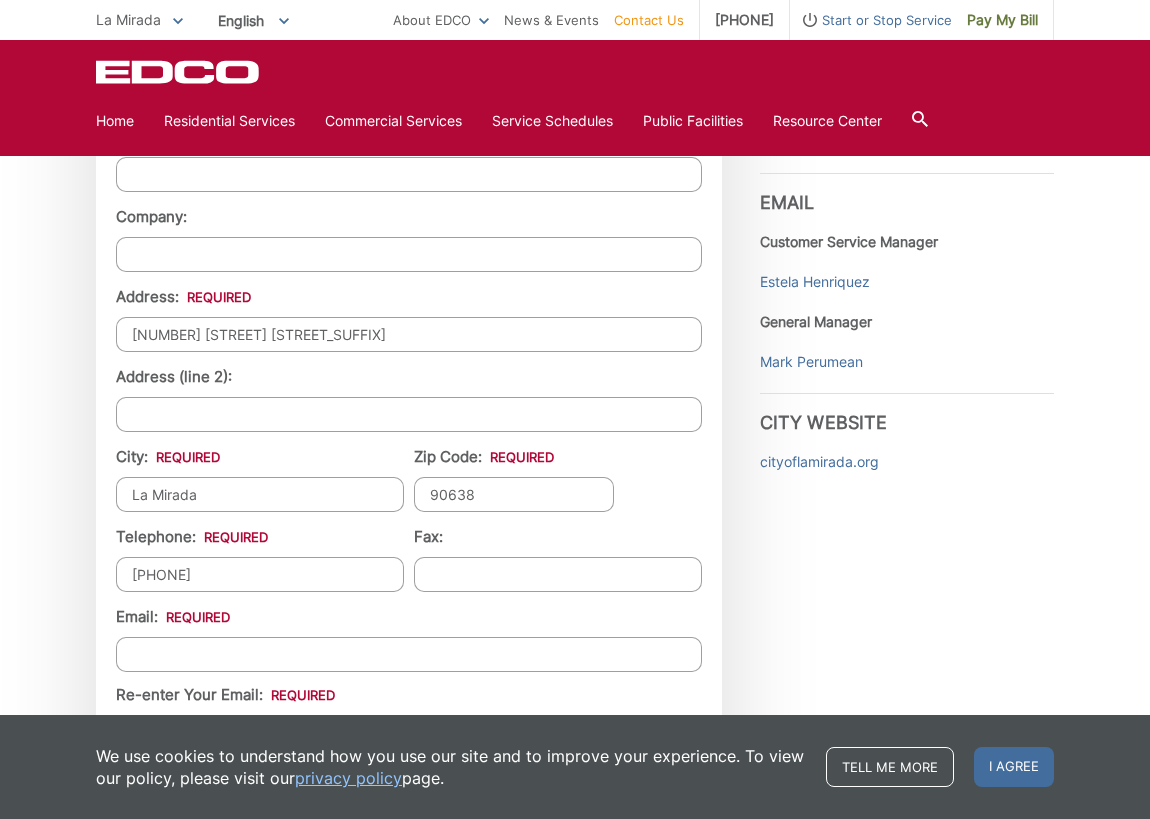 type on "(714) 733-3119" 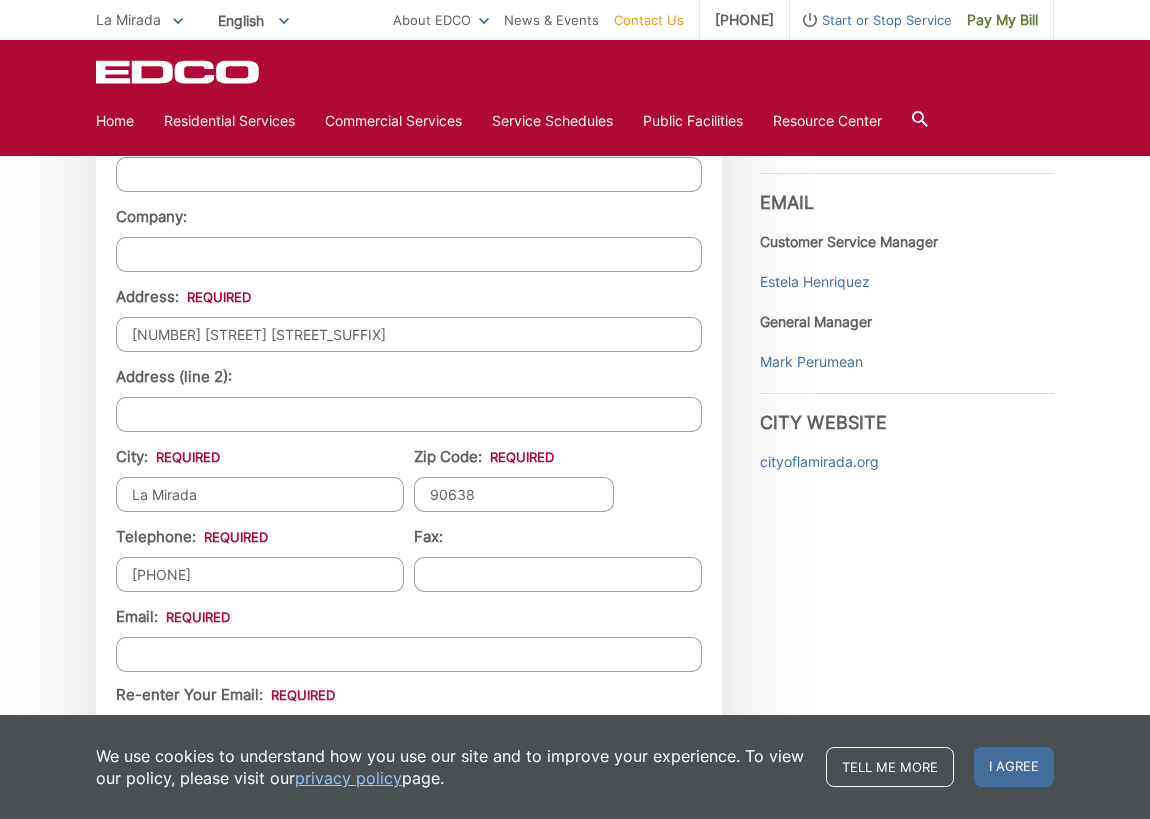 type on "(___) ___-____" 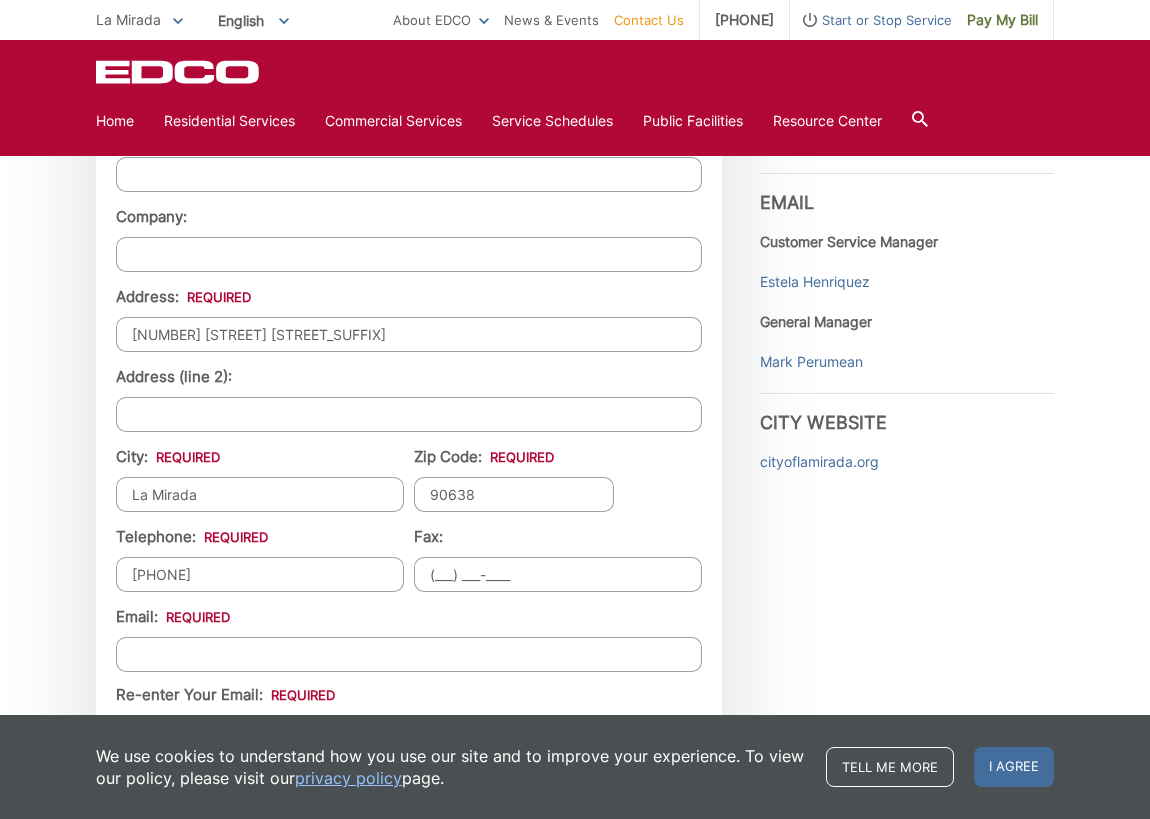 type 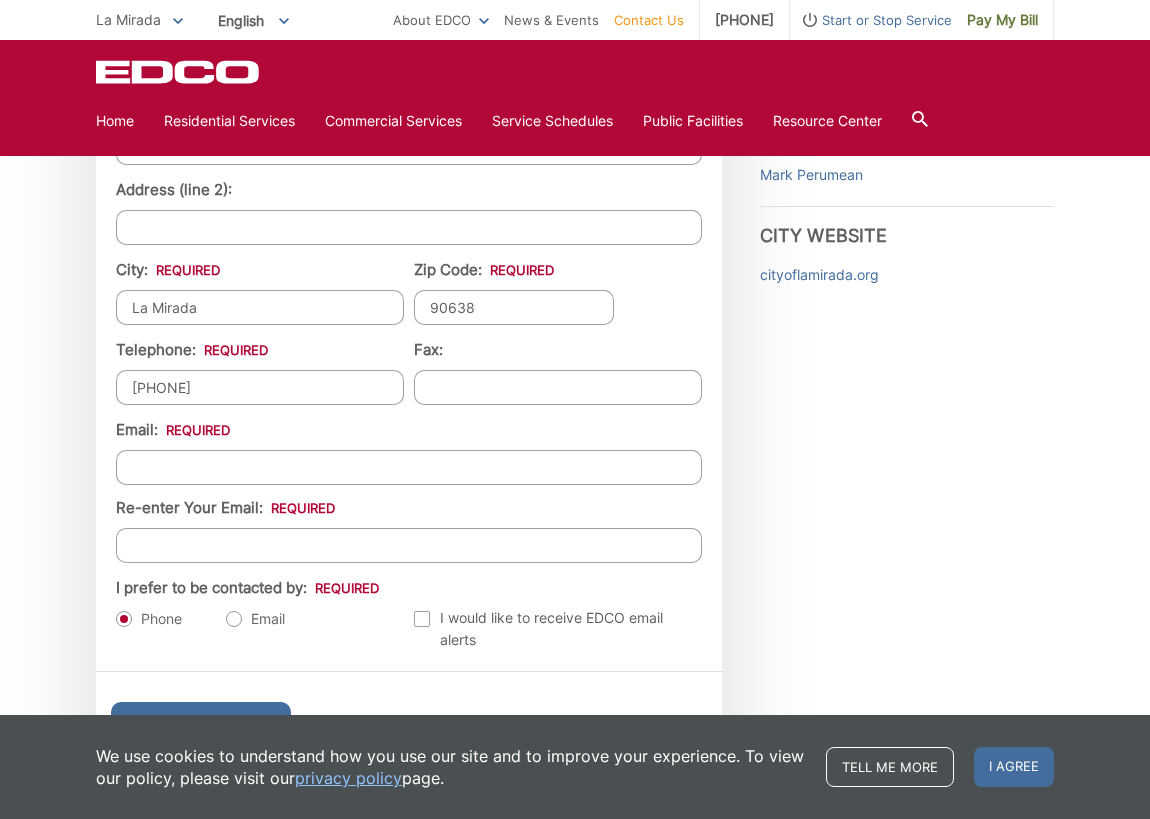 scroll, scrollTop: 2042, scrollLeft: 0, axis: vertical 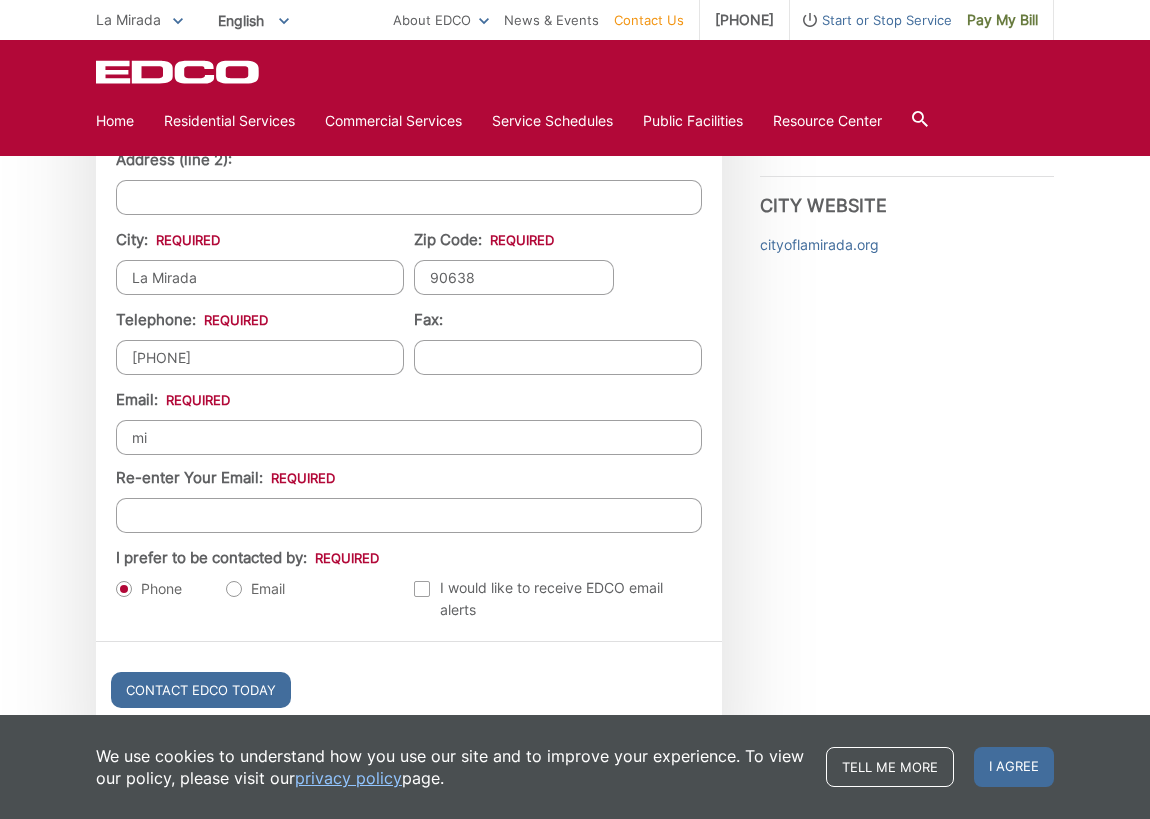 type on "m" 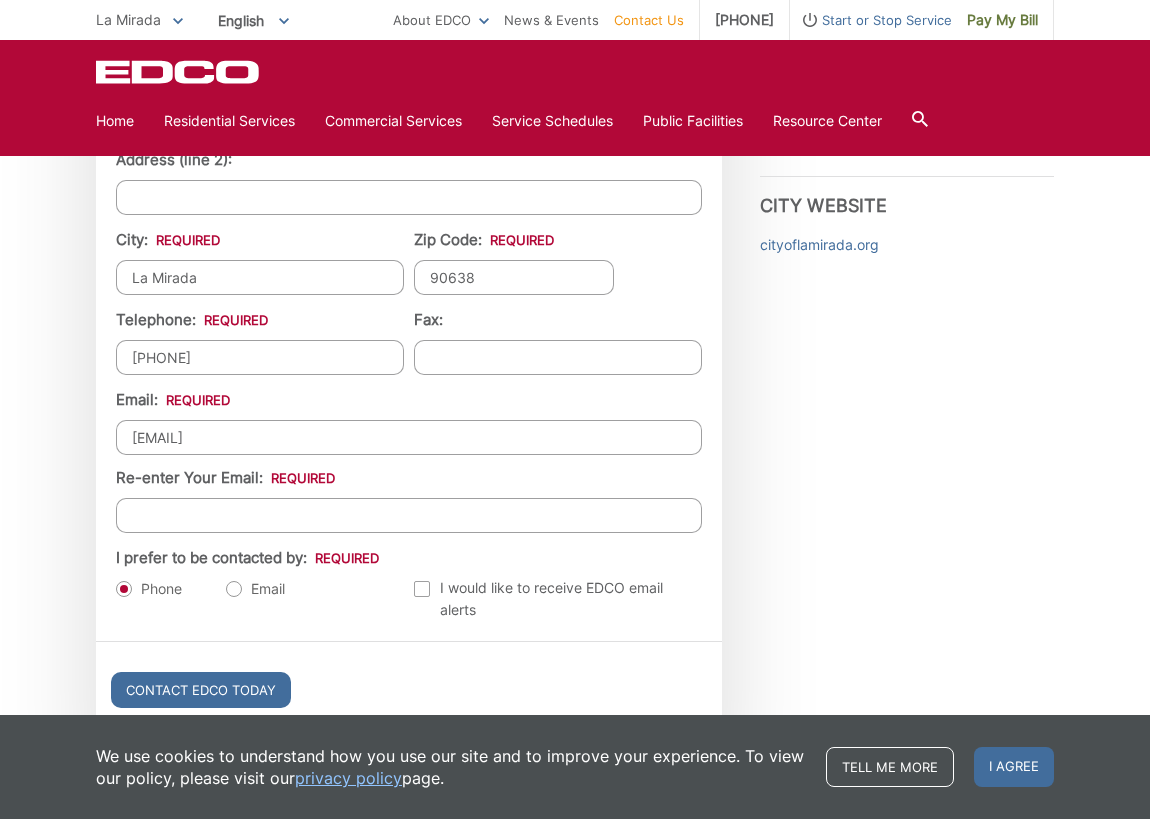 type on "nice2see@gmail.com" 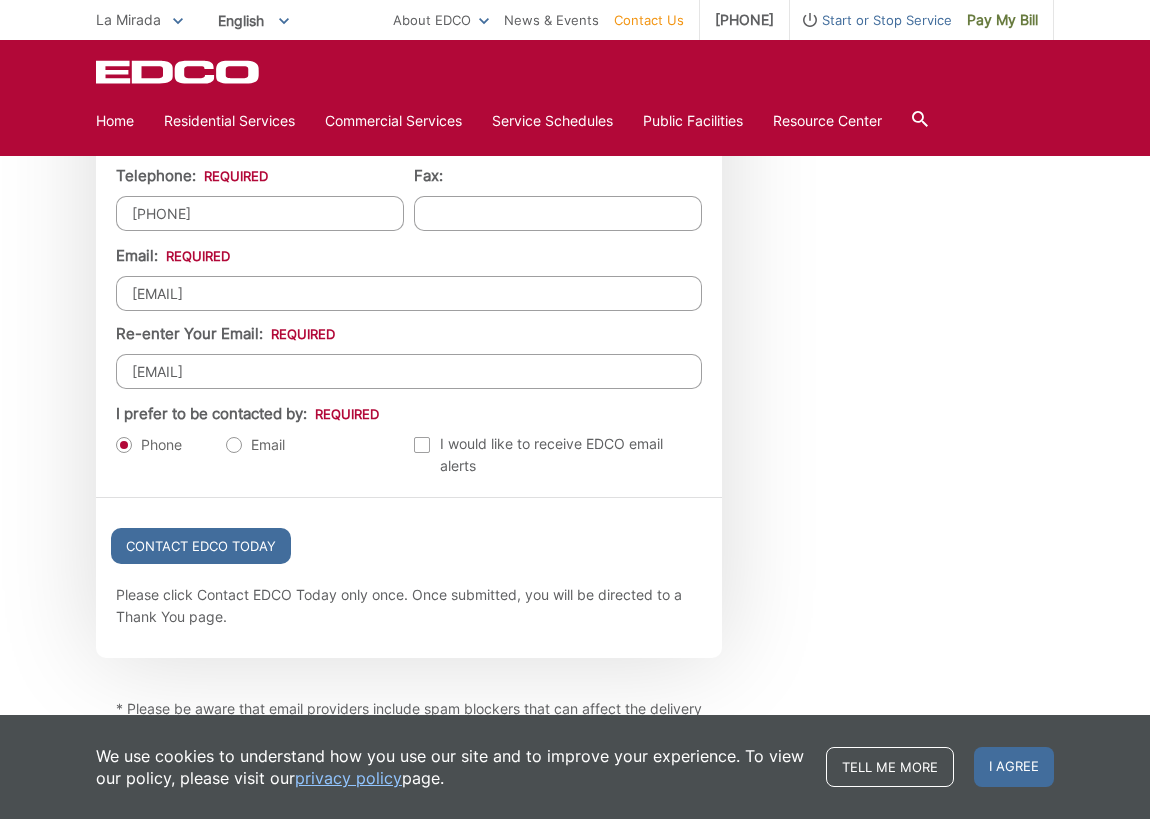 scroll, scrollTop: 2188, scrollLeft: 0, axis: vertical 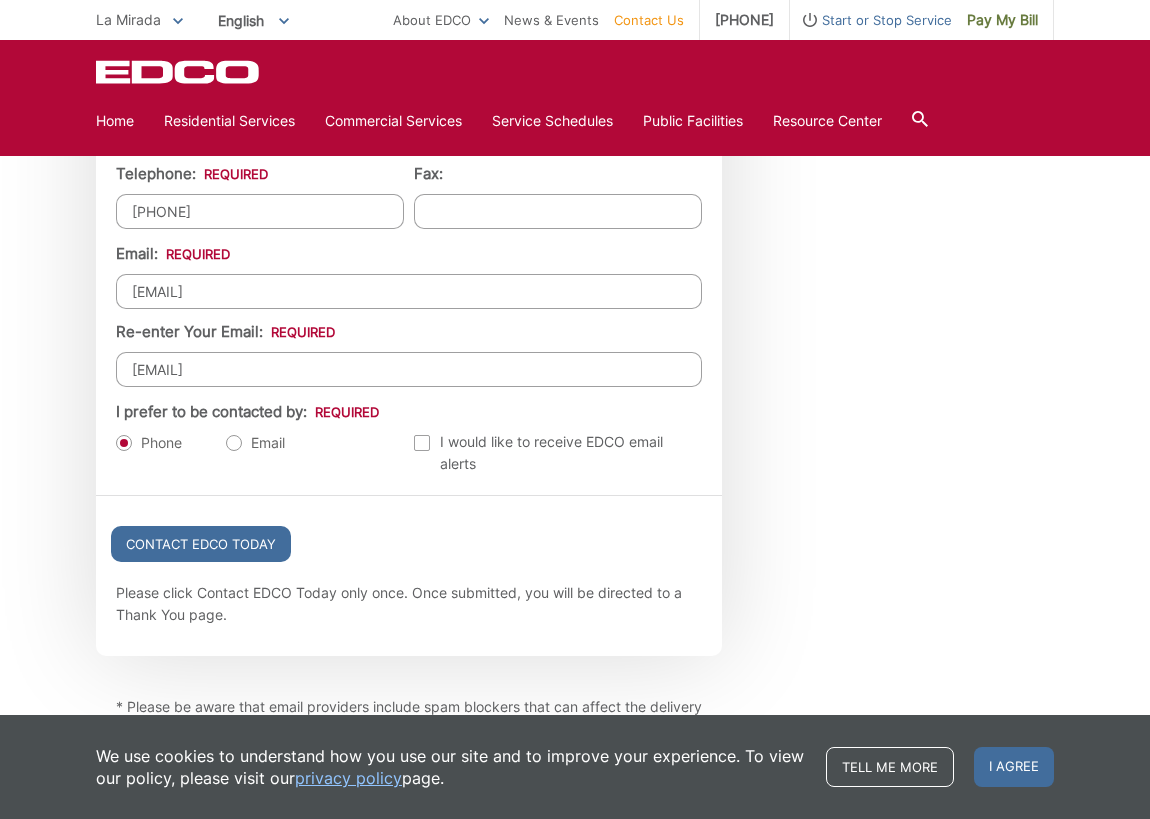 type on "nice2see@gmail.com" 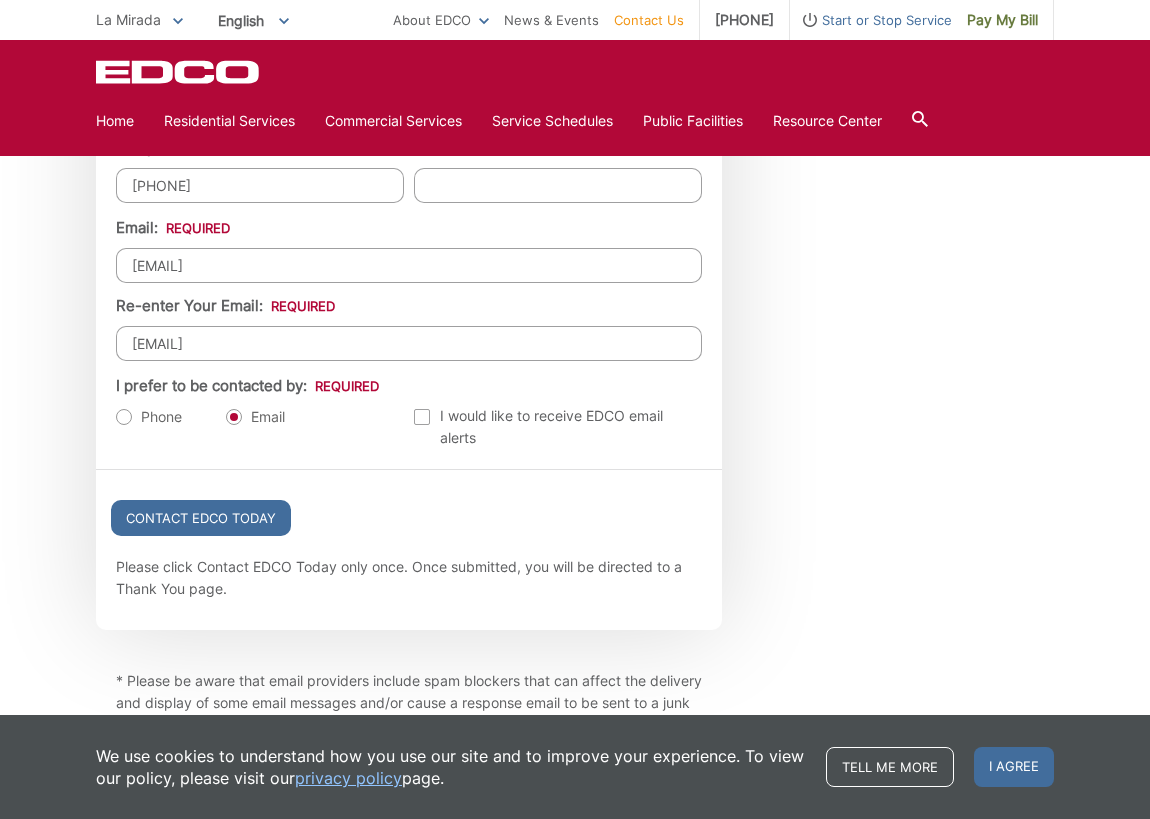 scroll, scrollTop: 2215, scrollLeft: 0, axis: vertical 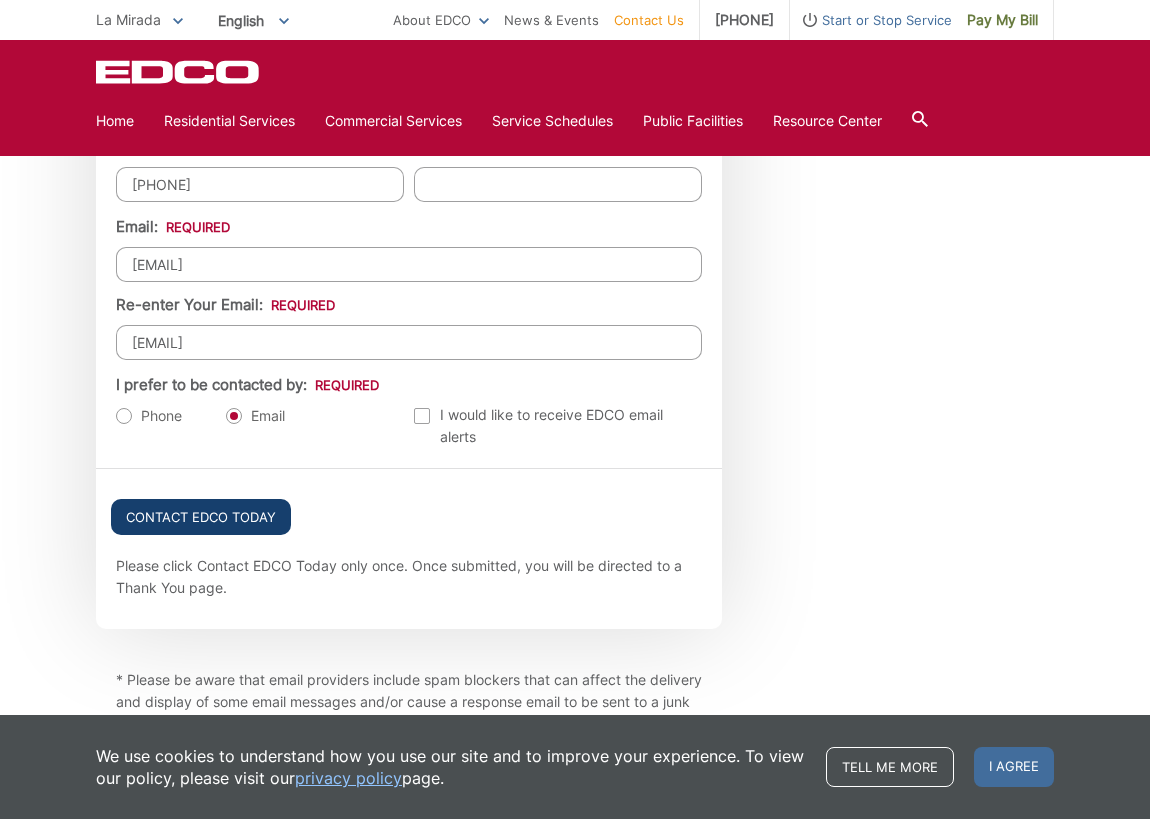 click on "Contact EDCO Today" at bounding box center [201, 517] 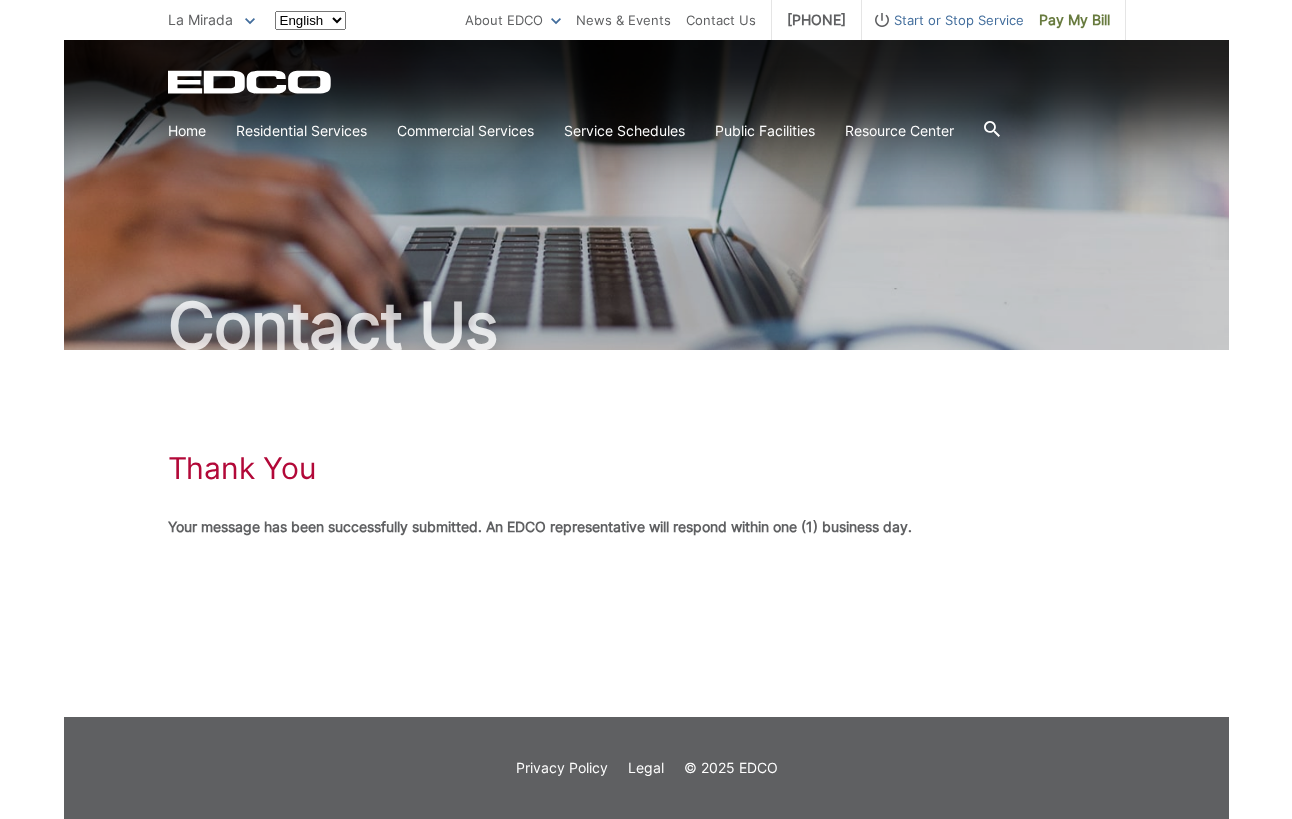scroll, scrollTop: 0, scrollLeft: 0, axis: both 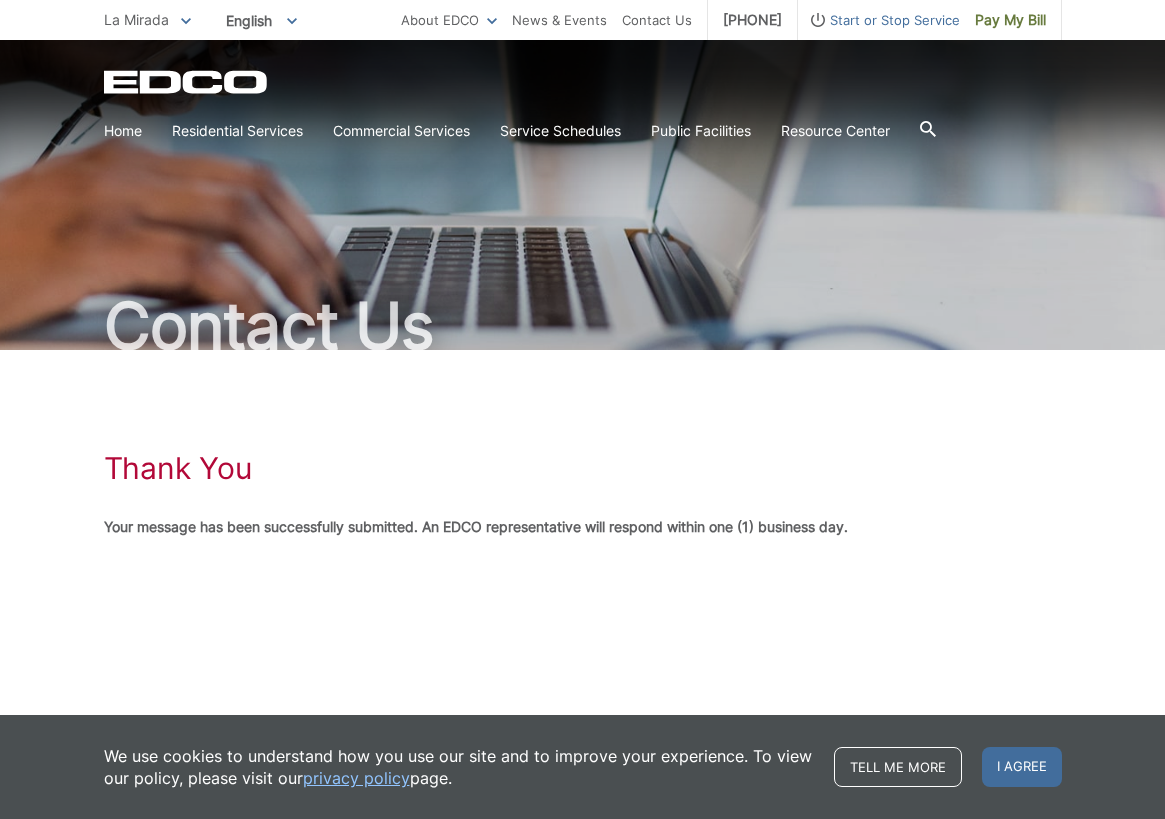 click on "Thank You
Your message has been successfully submitted. An EDCO representative will respond within one (1) business day." at bounding box center (583, 494) 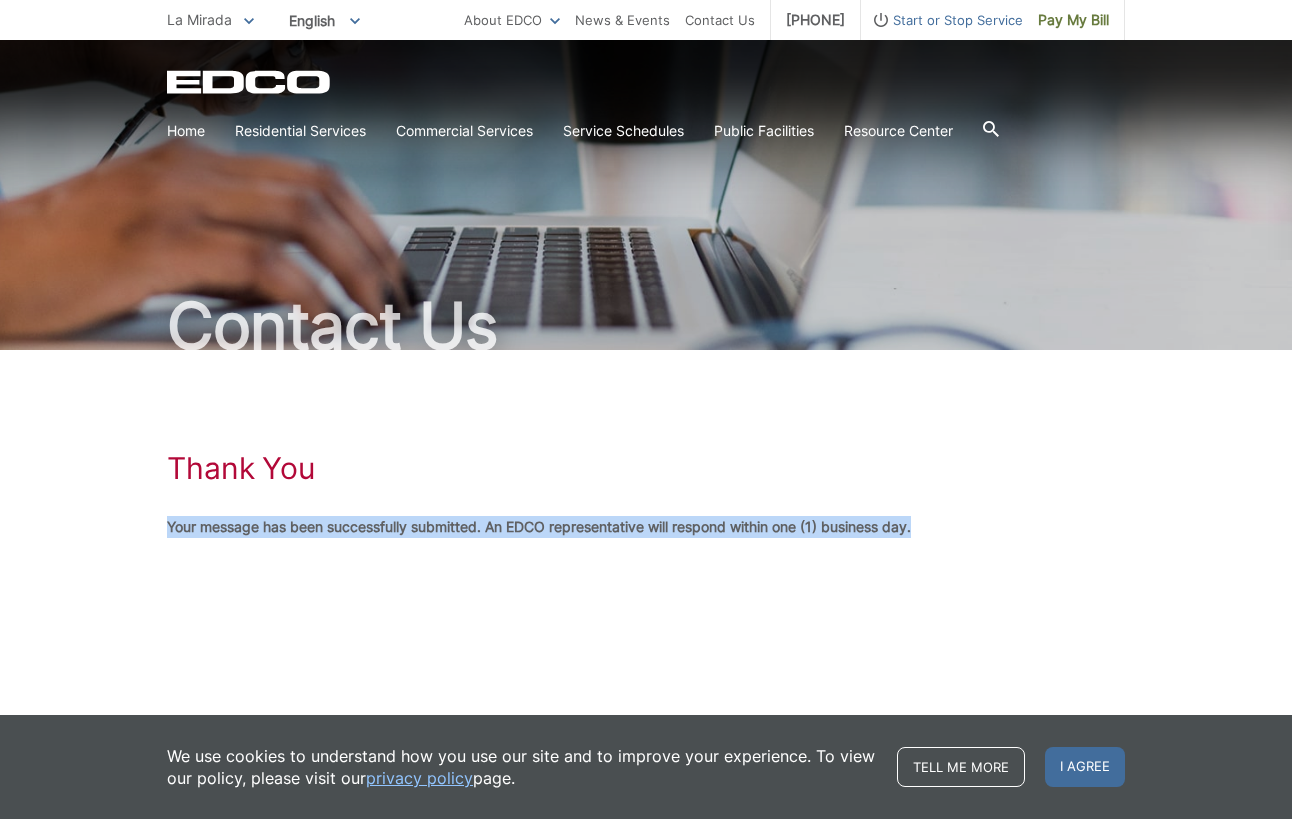 drag, startPoint x: 934, startPoint y: 527, endPoint x: 82, endPoint y: 522, distance: 852.01465 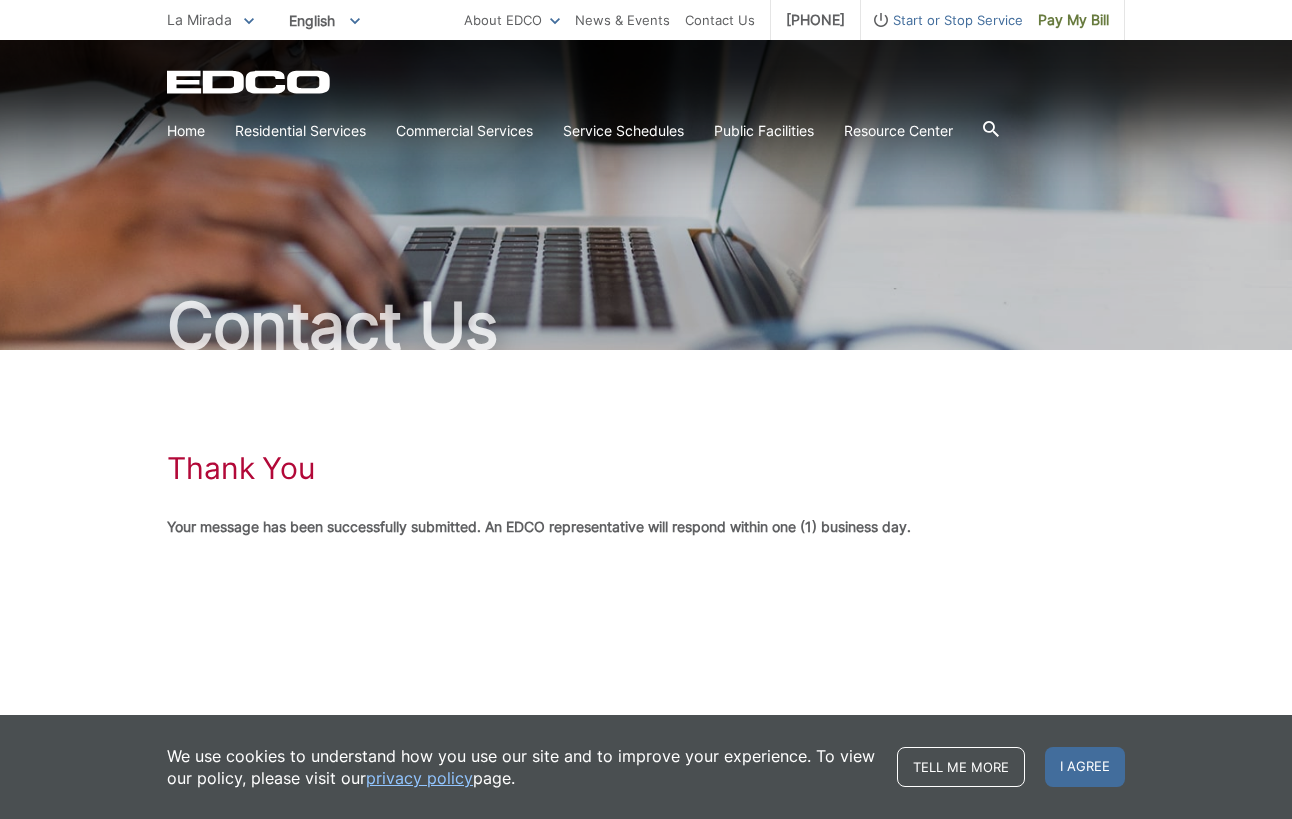 click on "Thank You
Your message has been successfully submitted. An EDCO representative will respond within one (1) business day." at bounding box center (646, 494) 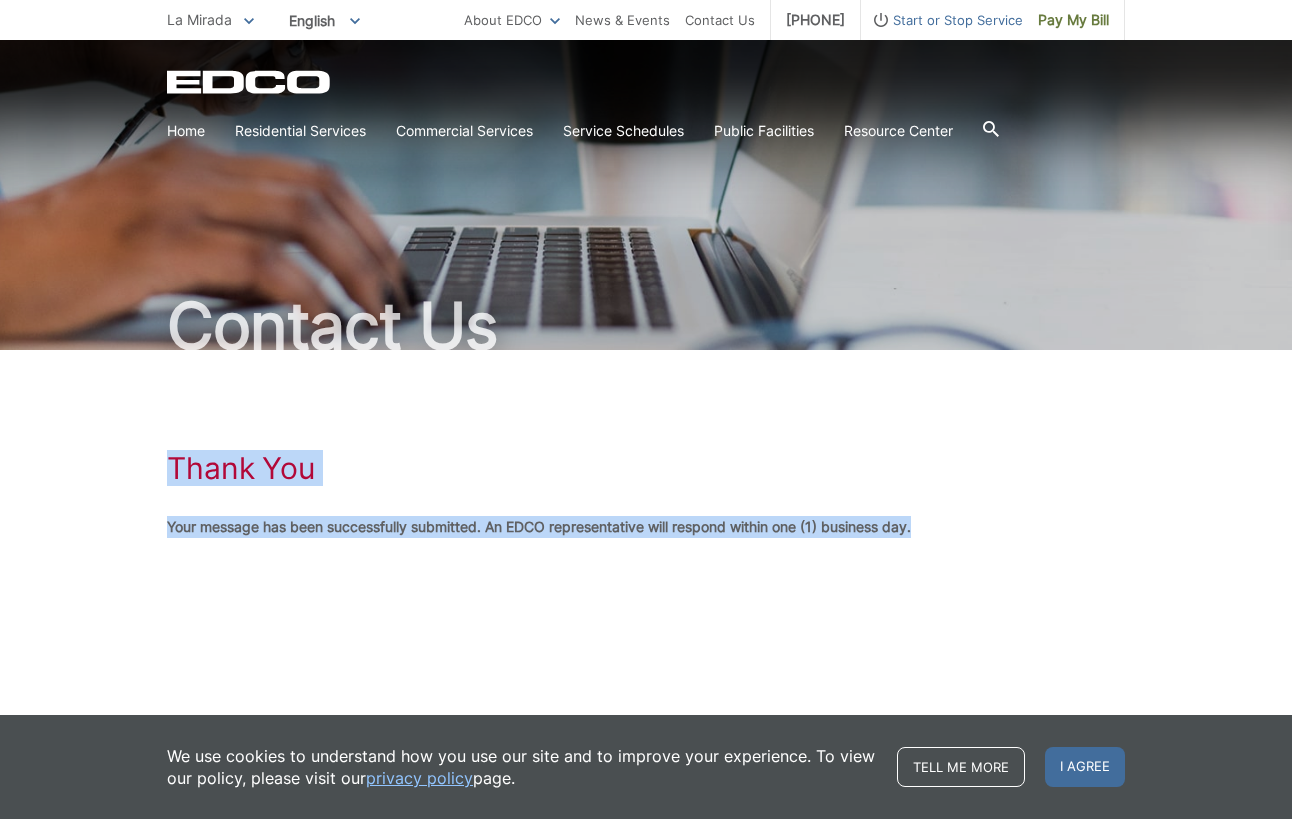 drag, startPoint x: 156, startPoint y: 466, endPoint x: 941, endPoint y: 500, distance: 785.73596 